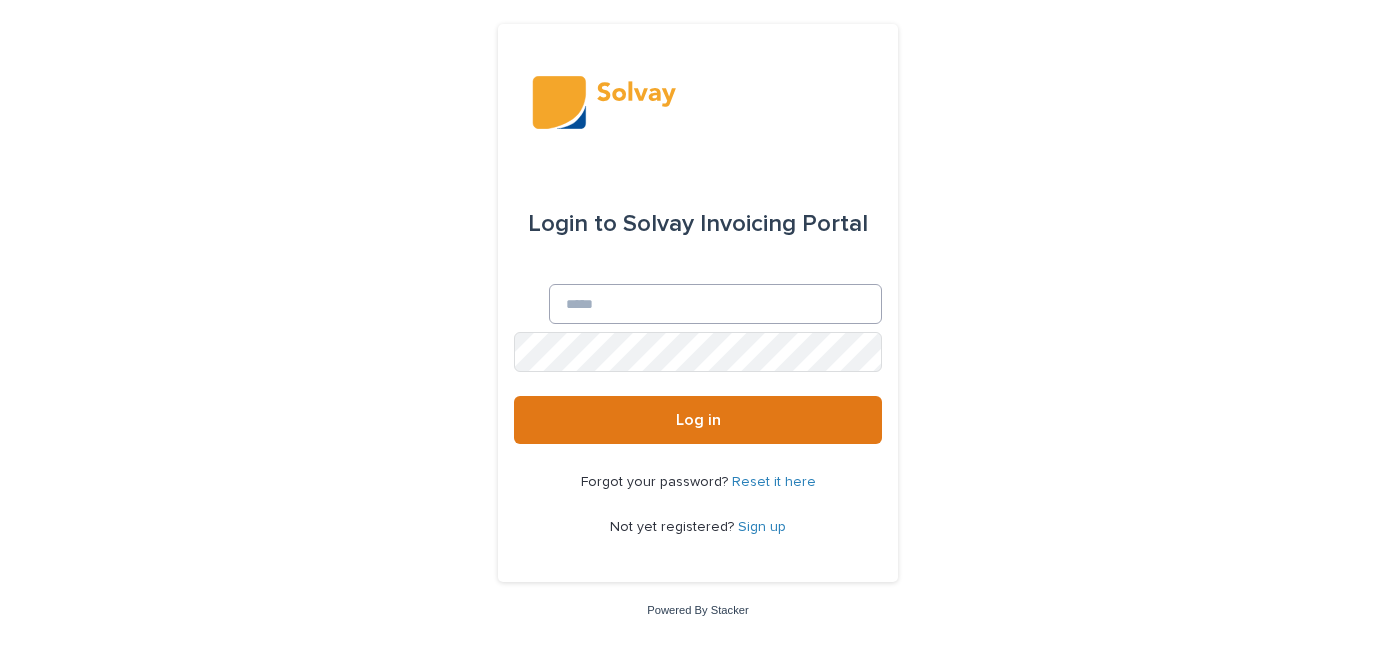 scroll, scrollTop: 0, scrollLeft: 0, axis: both 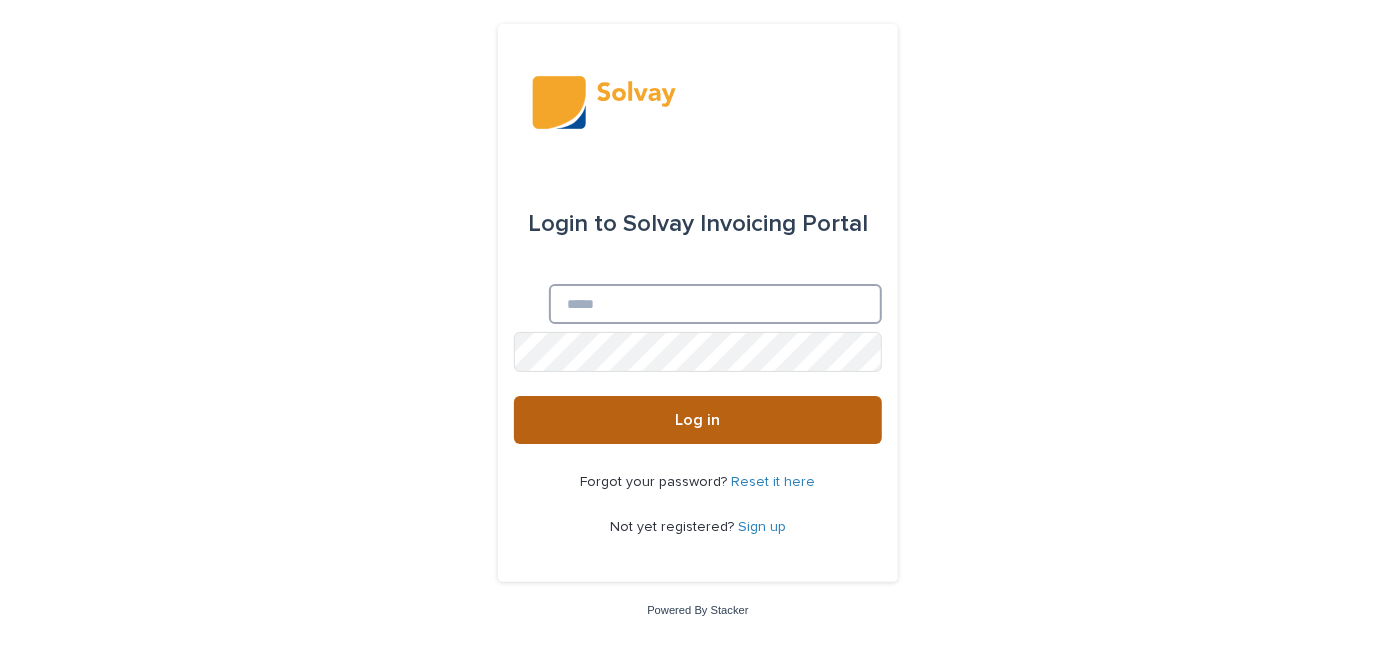 type on "**********" 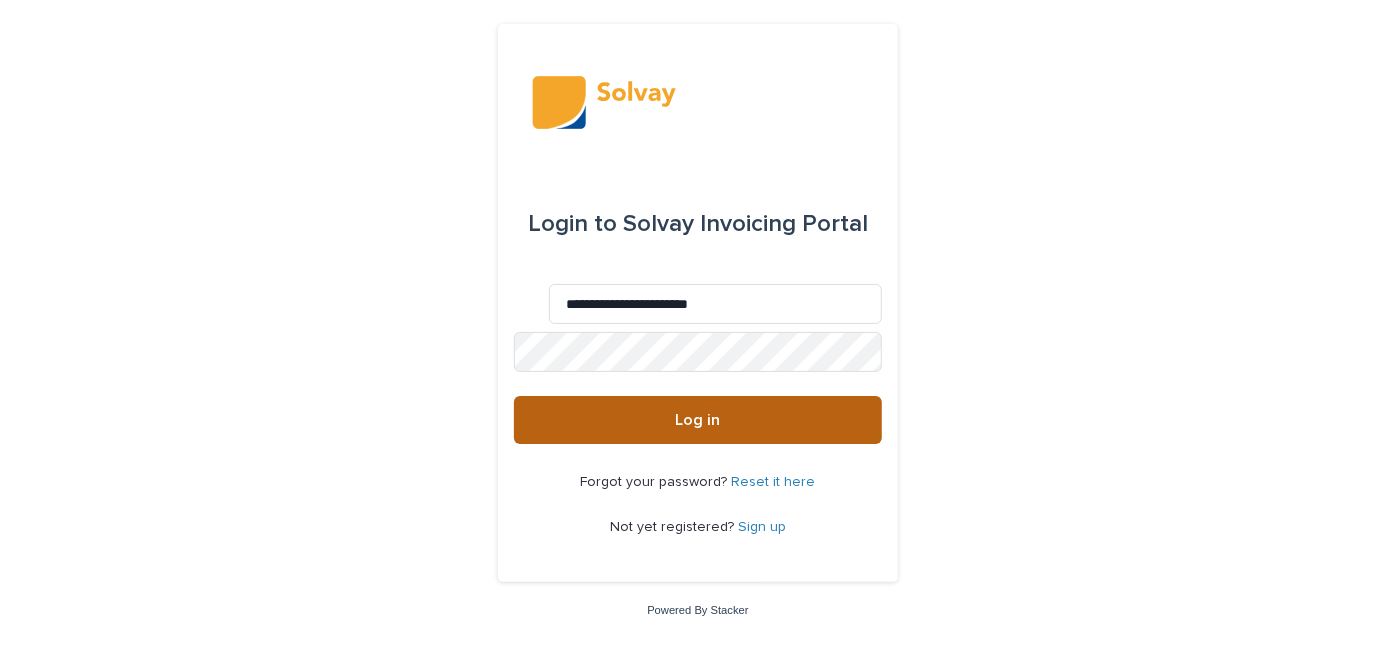 click on "Log in" at bounding box center (698, 420) 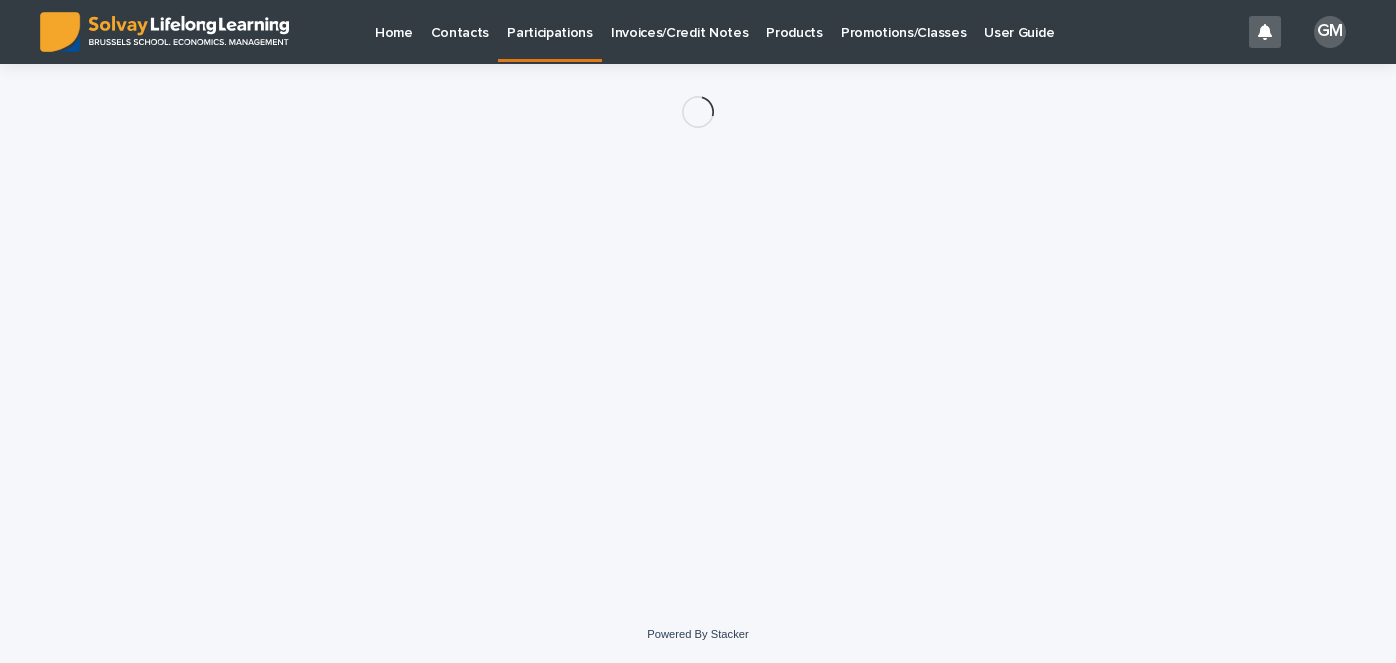 scroll, scrollTop: 0, scrollLeft: 0, axis: both 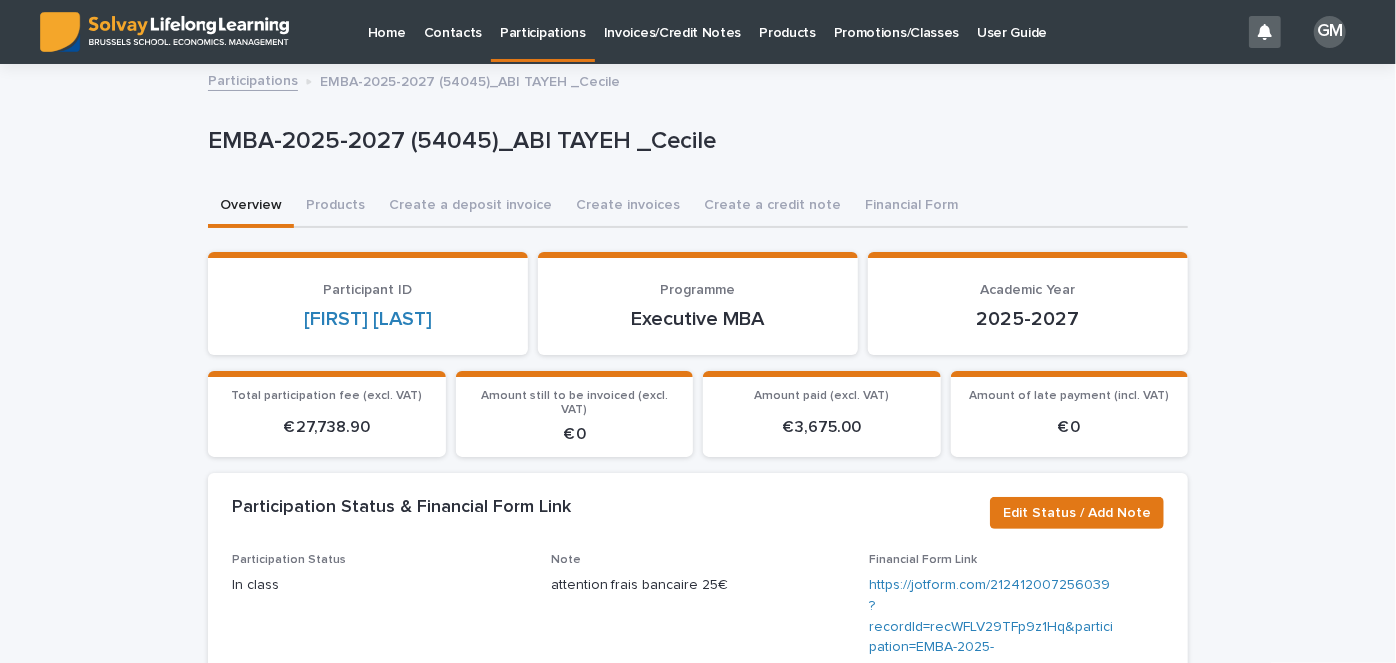 click on "Invoices/Credit Notes" at bounding box center [673, 31] 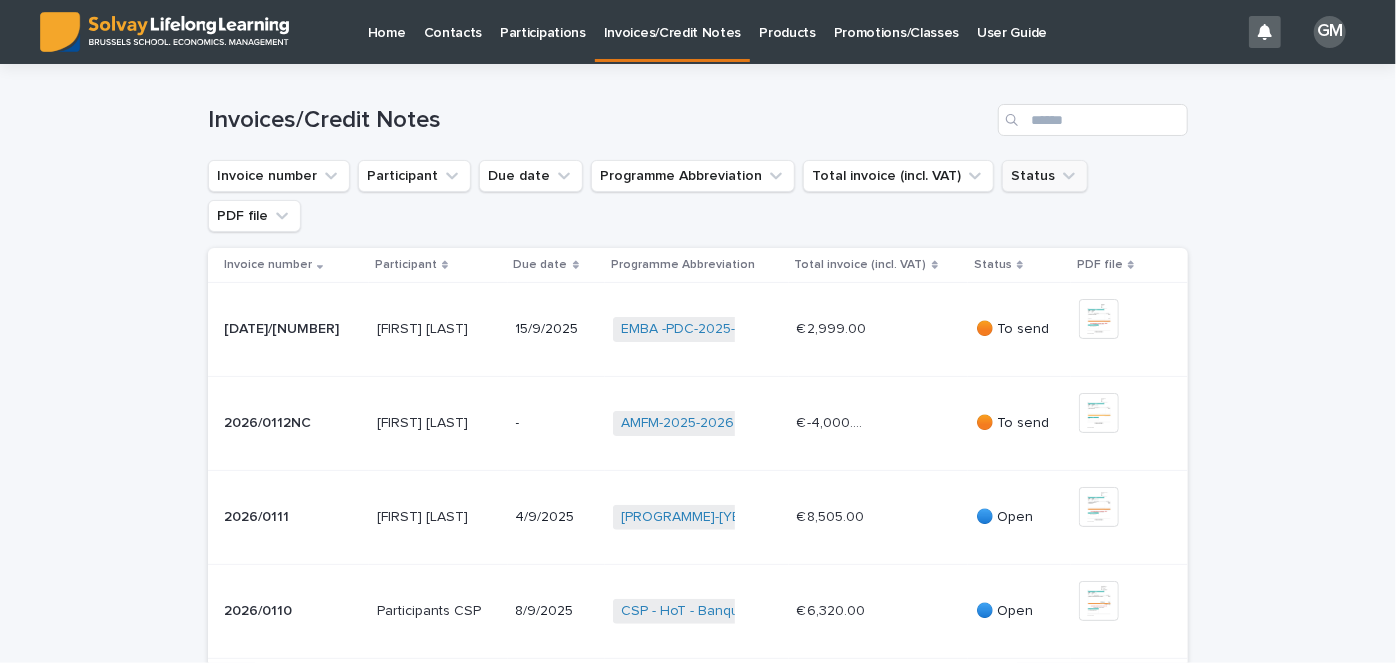 click on "Status" at bounding box center [1045, 176] 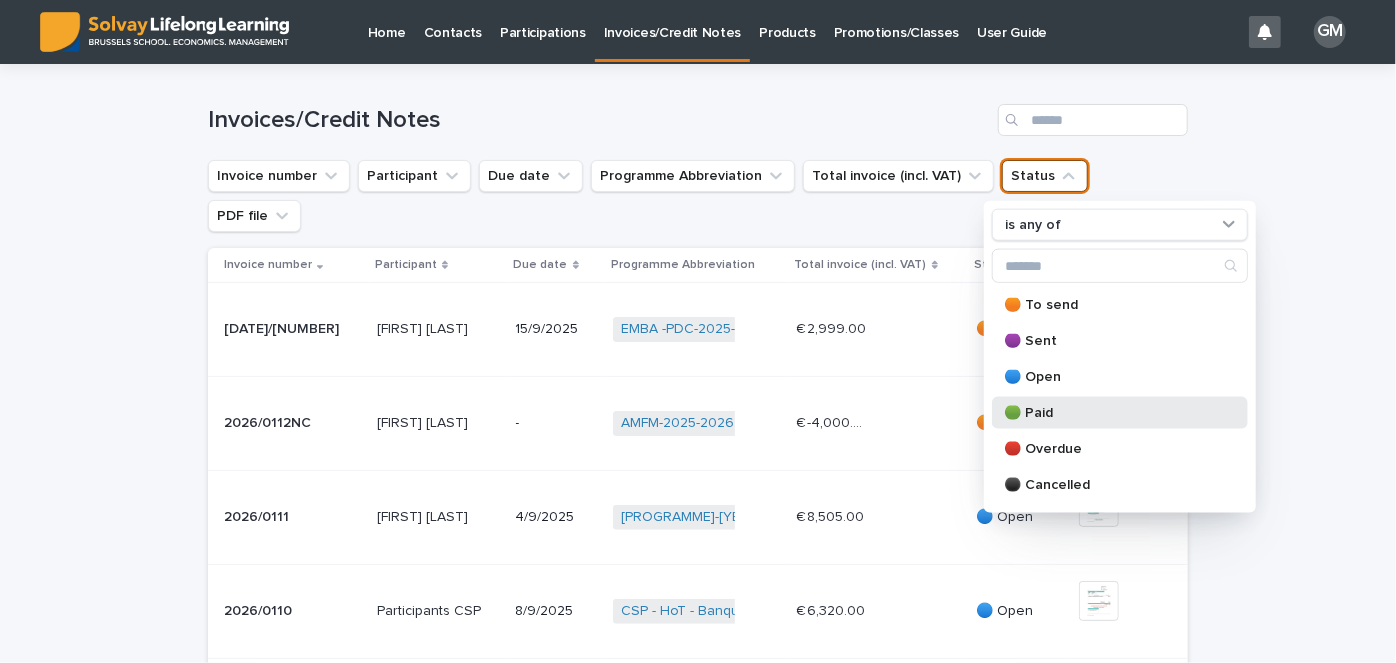 click on "🟢 Paid" at bounding box center [1110, 413] 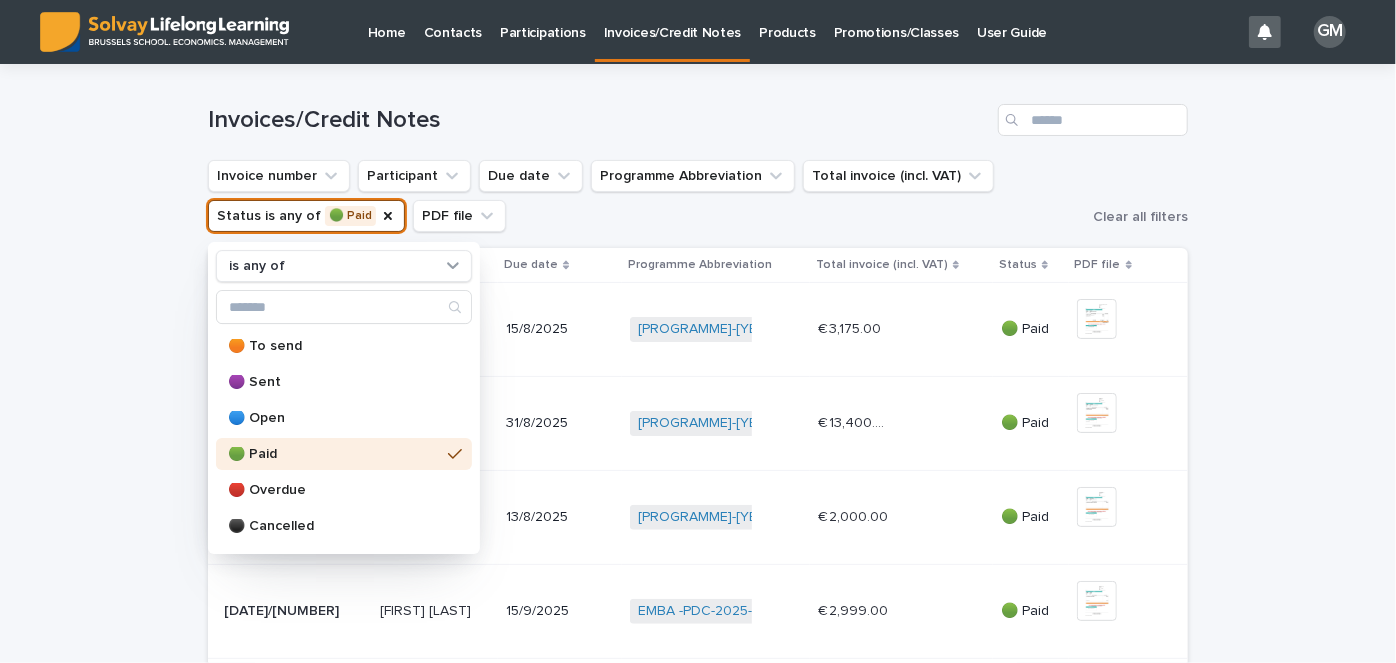click on "Loading... Saving… Loading... Saving… Invoices/Credit Notes Invoice number Participant Due date Programme Abbreviation Total invoice (incl. VAT) Status is any of 🟢 Paid is any of 🟠 To send 🟣 Sent 🔵 Open 🟢 Paid 🔴 Overdue ⚫ Cancelled 🟡 Overpaid 🟤 Partially paid PDF file Clear all filters Invoice number Participant Due date Programme Abbreviation Total invoice (incl. VAT) Status PDF file [DATE]/[NUMBER] [DATE]/[NUMBER]   [FIRST] [LAST] [FIRST] [LAST]   [DATE]/[YEAR] [PROGRAMME]-[YEAR]-[YEAR] ([NUMBER])   + 0 € 3,175.00 € 3,175.00   🟢 Paid + 0 This file cannot be opened Download File [DATE]/[NUMBER] [DATE]/[NUMBER]   [FIRST] [LAST] [FIRST] [LAST]   [DATE]/[YEAR] [PROGRAMME]-[YEAR] ([NUMBER])   + 0 € 13,400.00 € 13,400.00   🟢 Paid + 0 This file cannot be opened Download File [DATE]/[NUMBER] [DATE]/[NUMBER]   [FIRST] [LAST] [FIRST] [LAST]   [DATE]/[YEAR] [PROGRAMME]-[YEAR]-[YEAR] ([NUMBER])   + 0 € 2,000.00 € 2,000.00   🟢 Paid + 0 This file cannot be opened Download File [DATE]/[NUMBER] [DATE]/[NUMBER]   [FIRST] [LAST] [FIRST] [LAST]   [DATE]/[YEAR]   +" at bounding box center [698, 727] 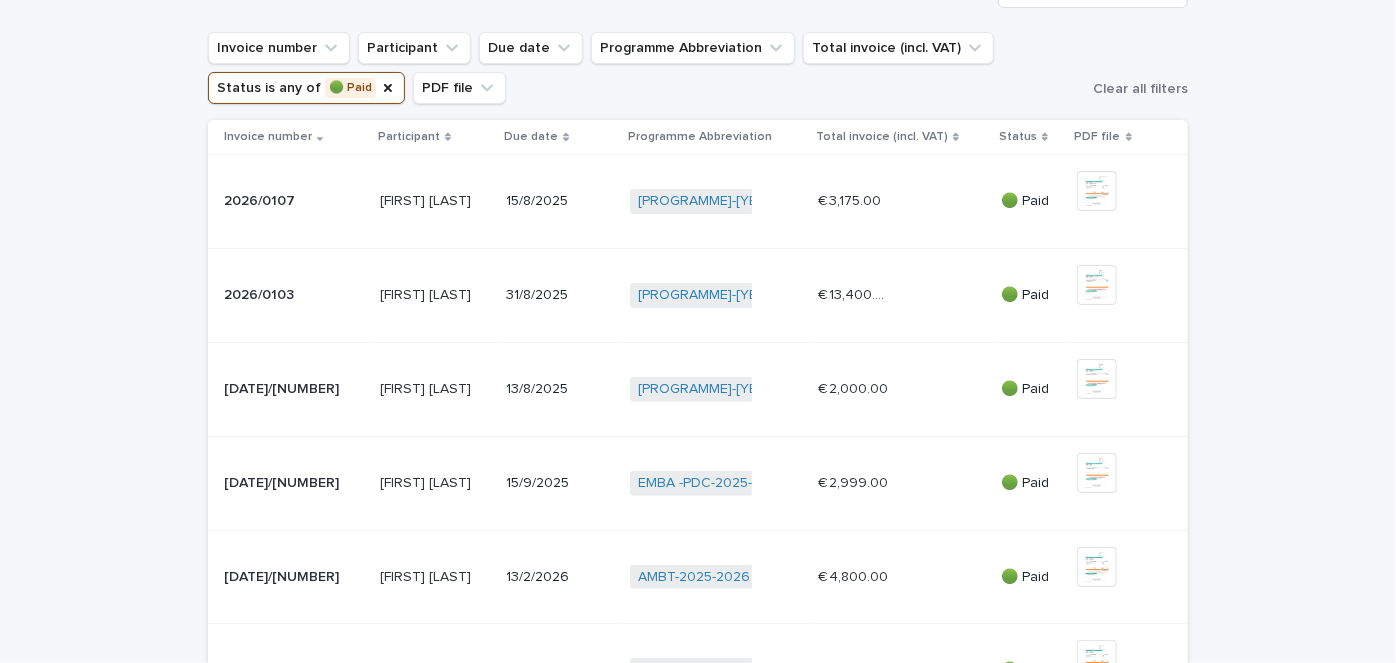 scroll, scrollTop: 169, scrollLeft: 0, axis: vertical 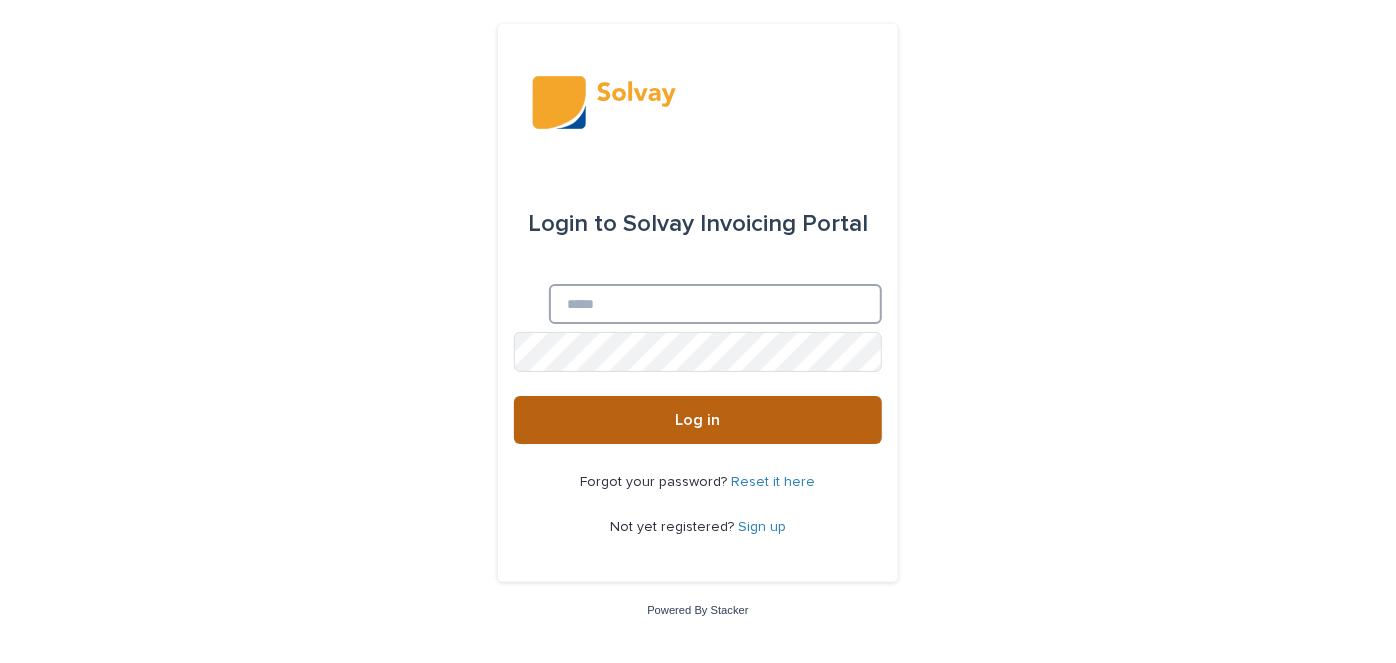 type on "**********" 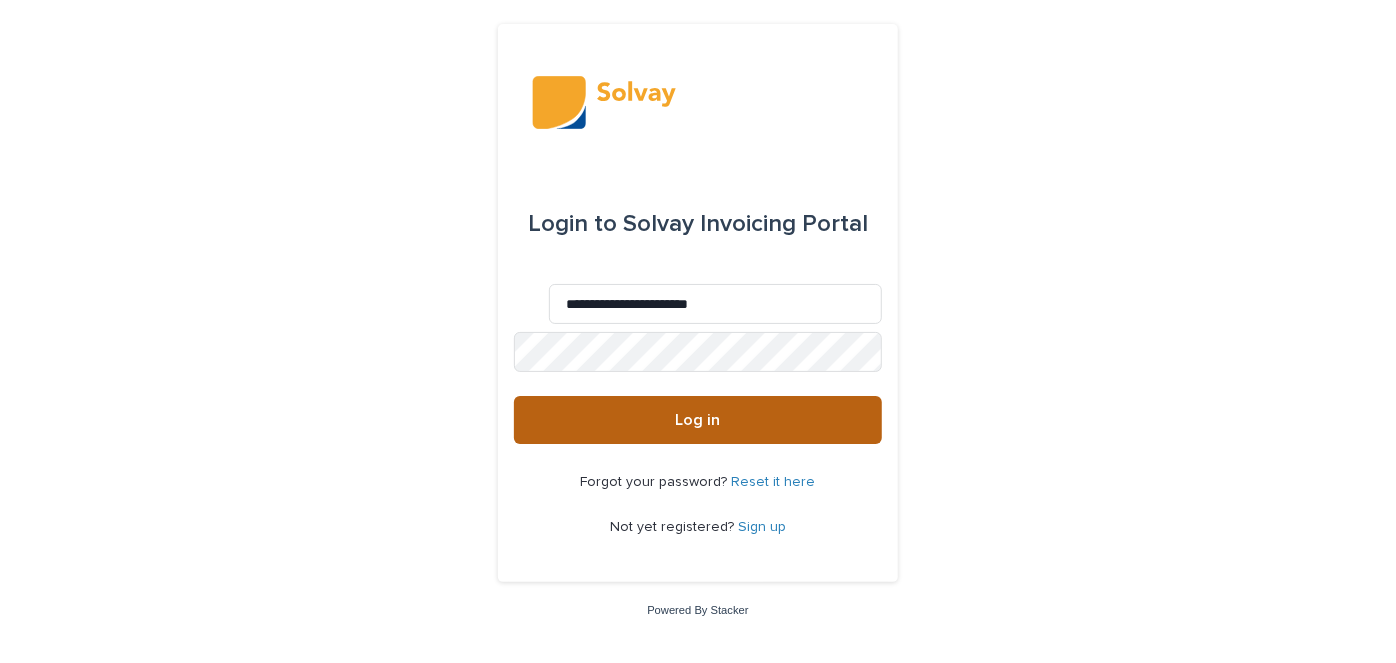 click on "Log in" at bounding box center (698, 420) 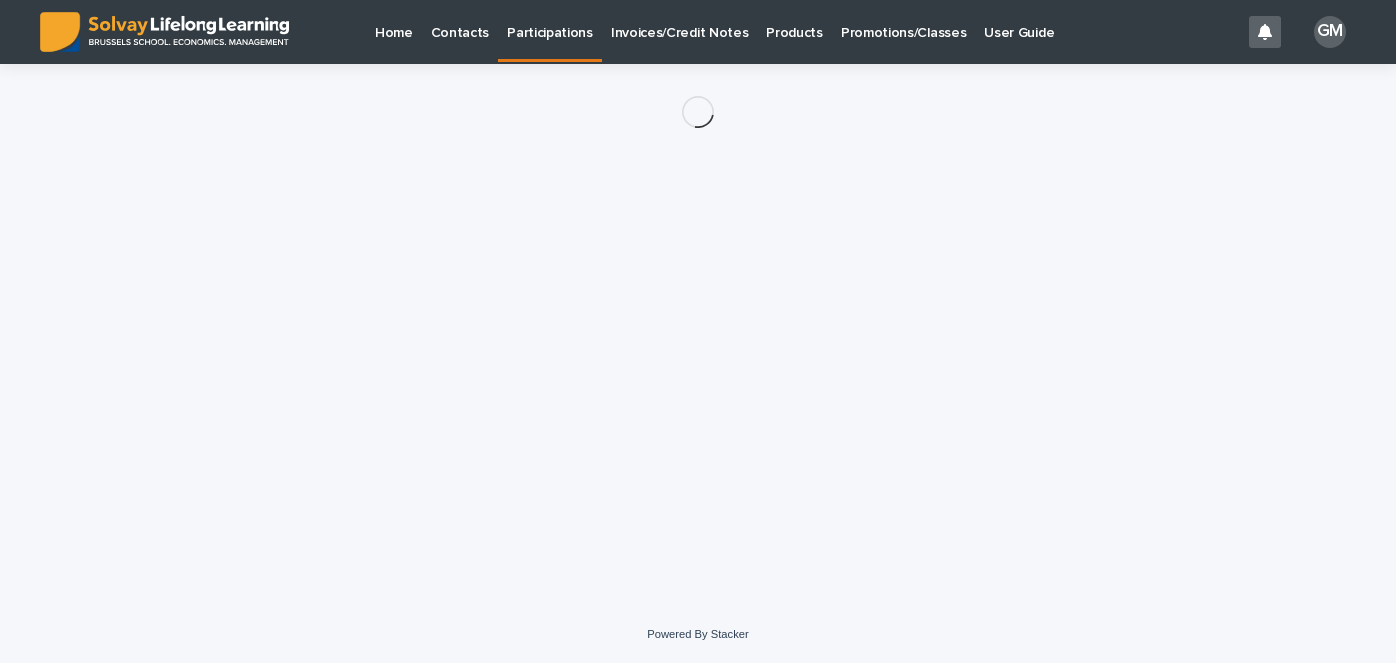 scroll, scrollTop: 0, scrollLeft: 0, axis: both 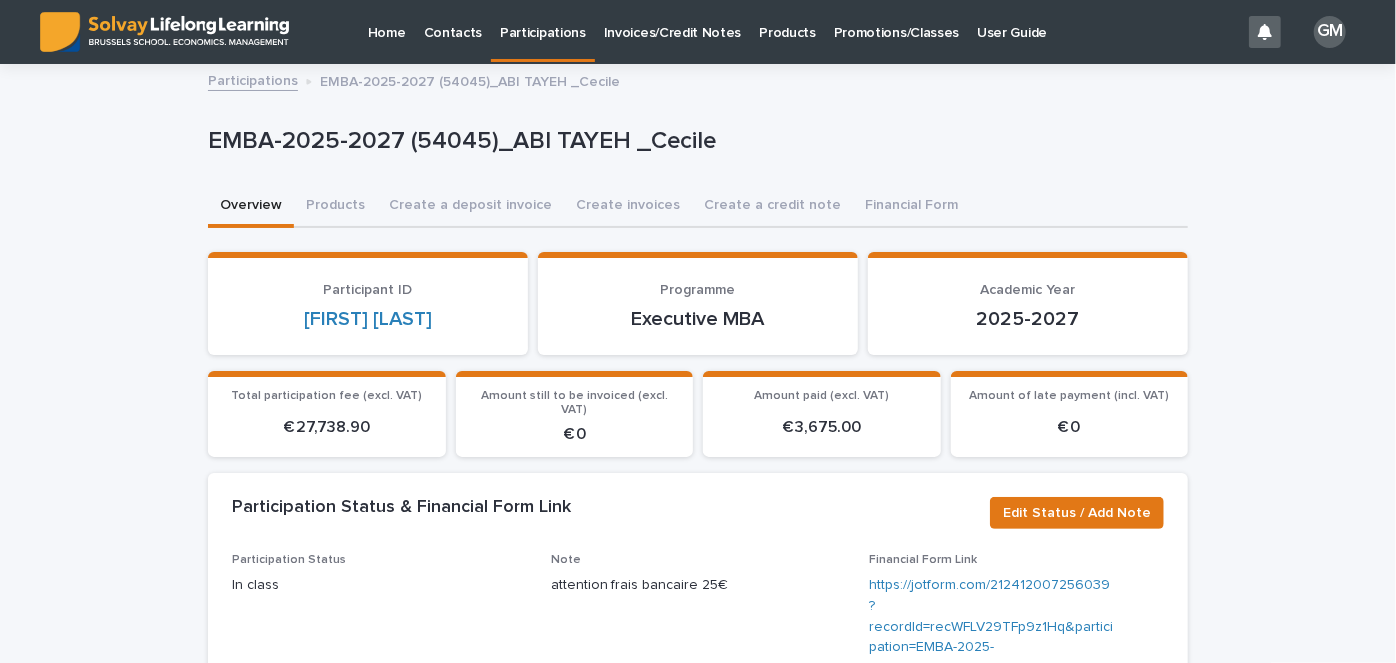 click on "Invoices/Credit Notes" at bounding box center (673, 21) 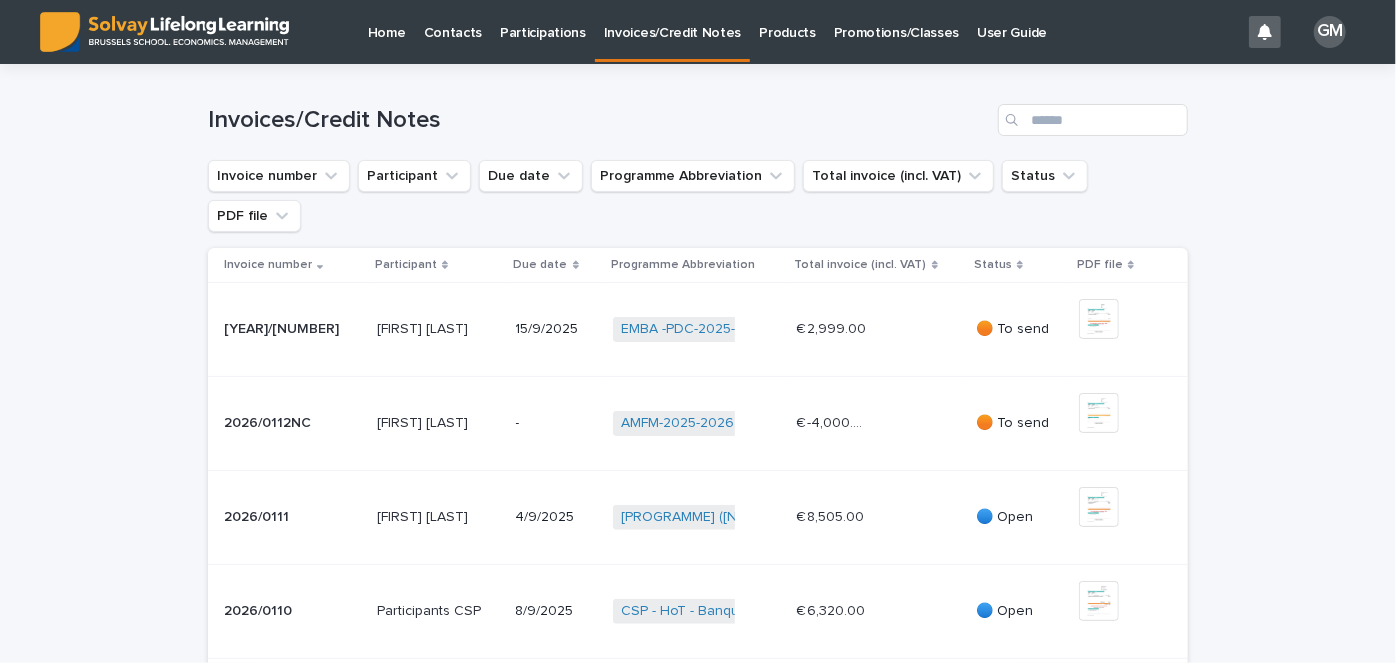click on "Promotions/Classes" at bounding box center (896, 21) 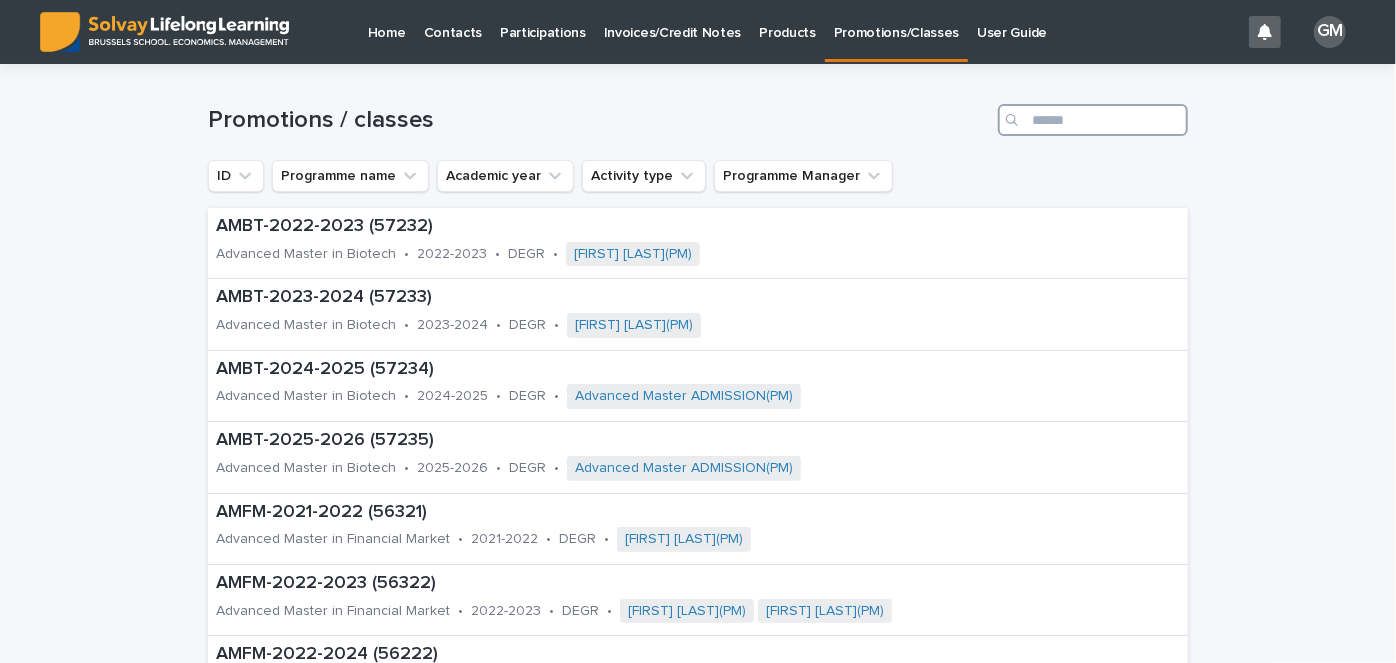 click at bounding box center [1093, 120] 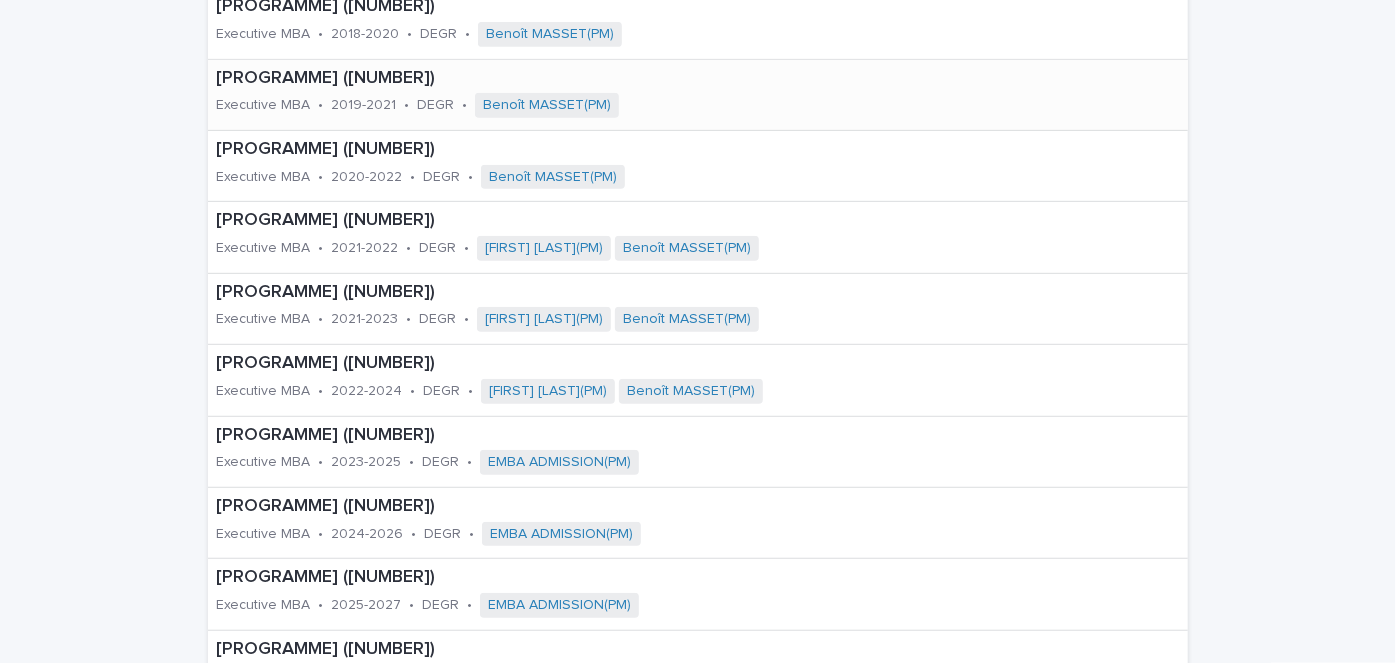 scroll, scrollTop: 473, scrollLeft: 0, axis: vertical 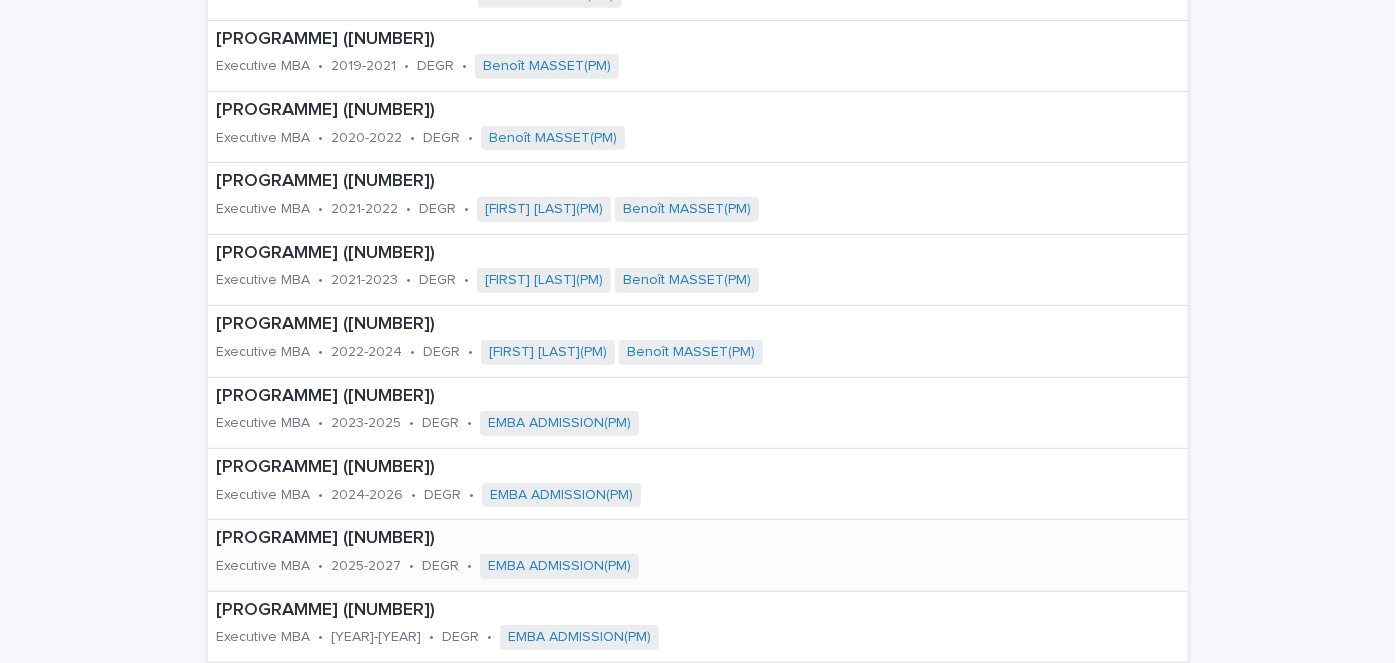 type on "****" 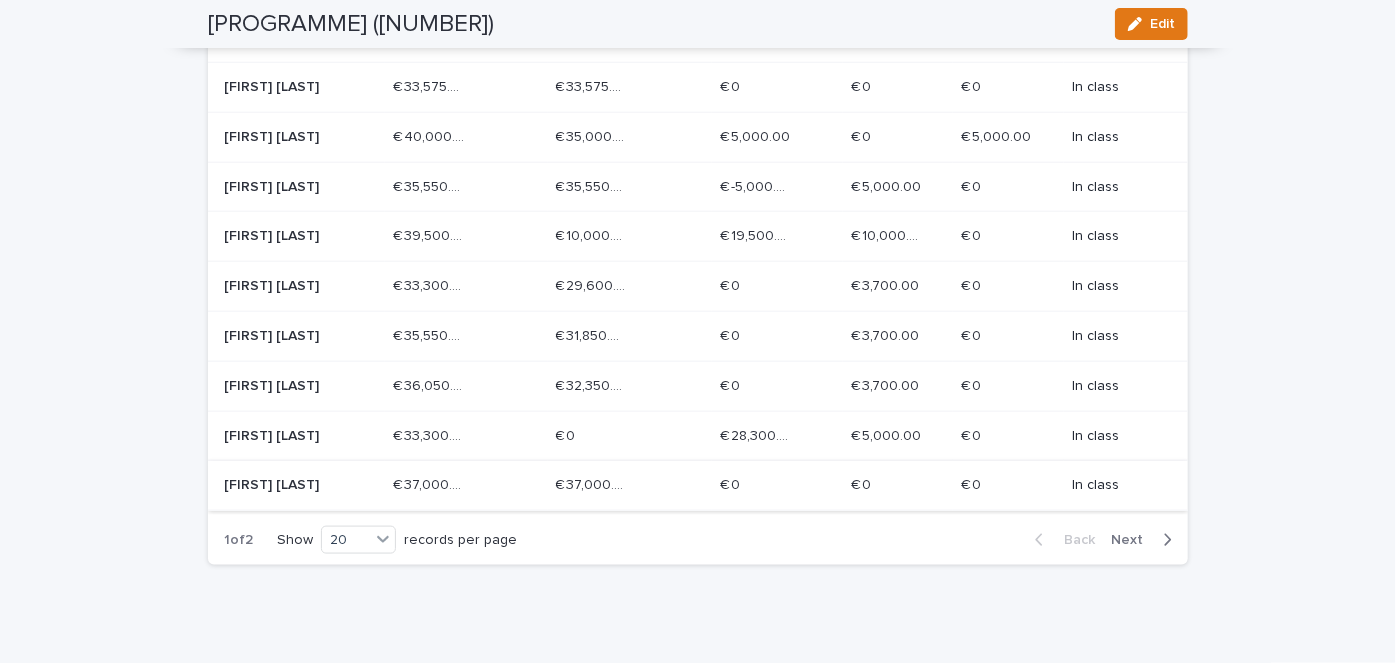 scroll, scrollTop: 1020, scrollLeft: 0, axis: vertical 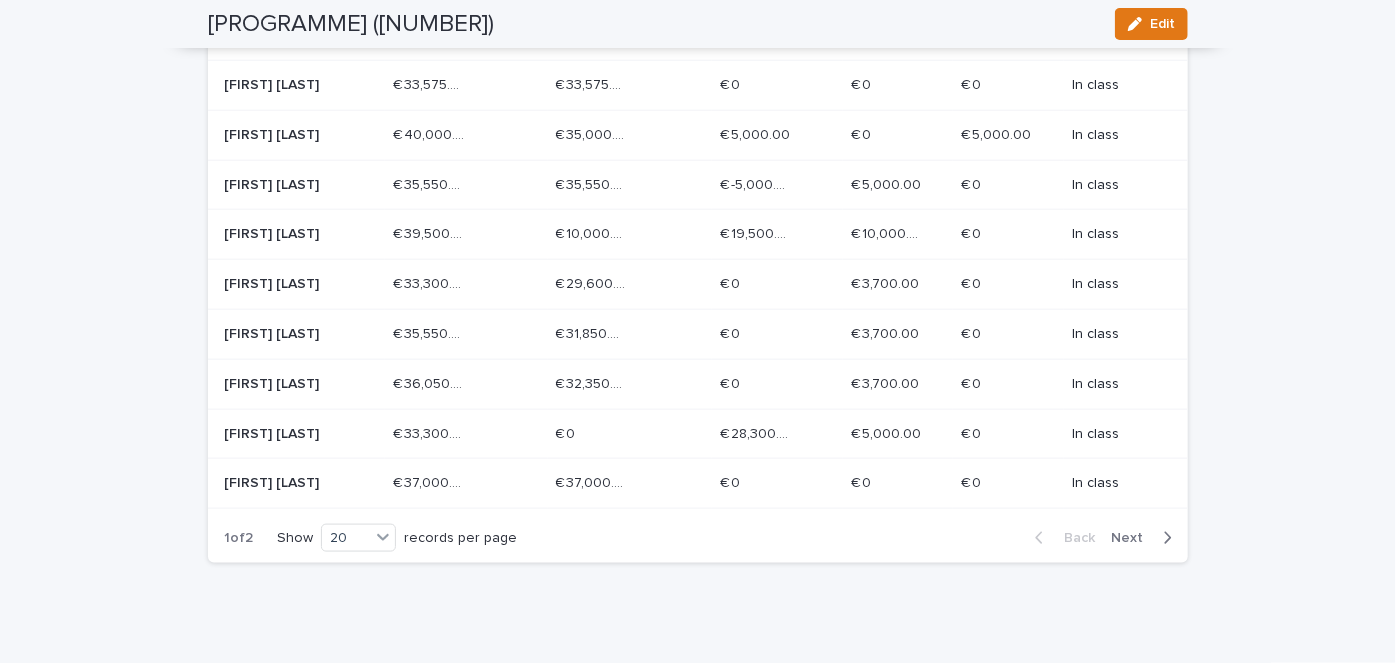 click on "Next" at bounding box center [1133, 538] 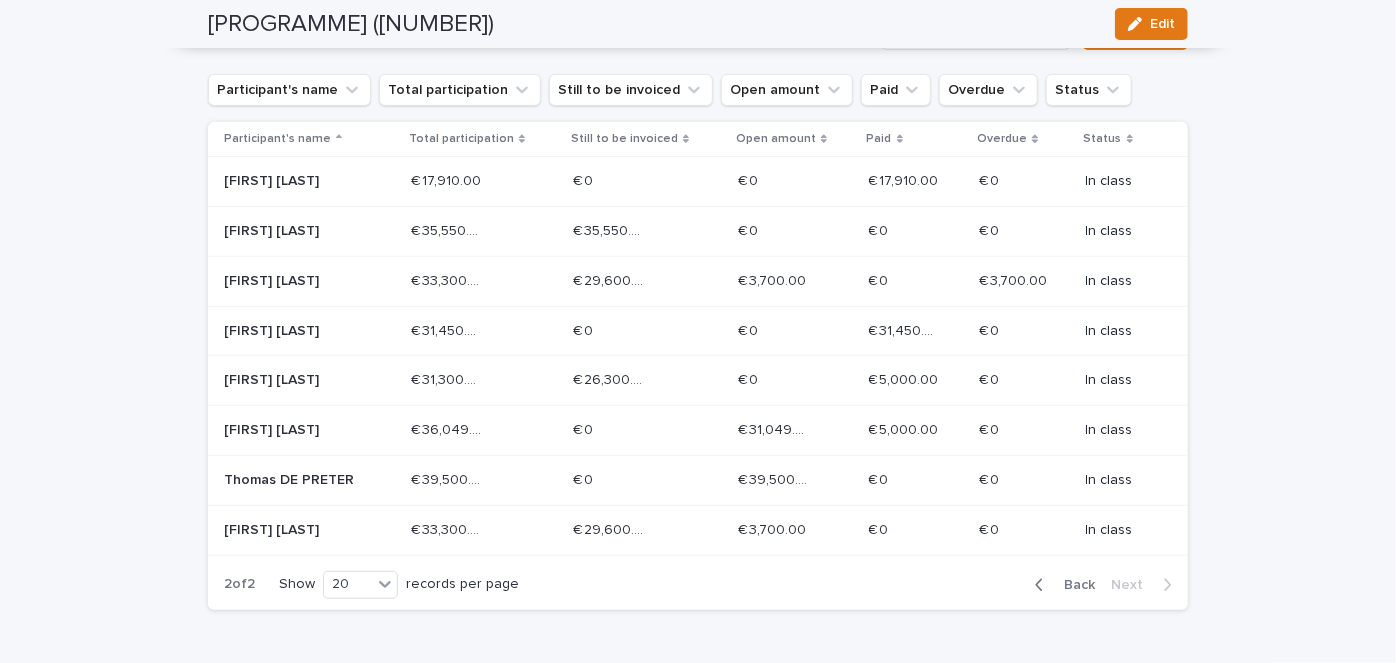 scroll, scrollTop: 376, scrollLeft: 0, axis: vertical 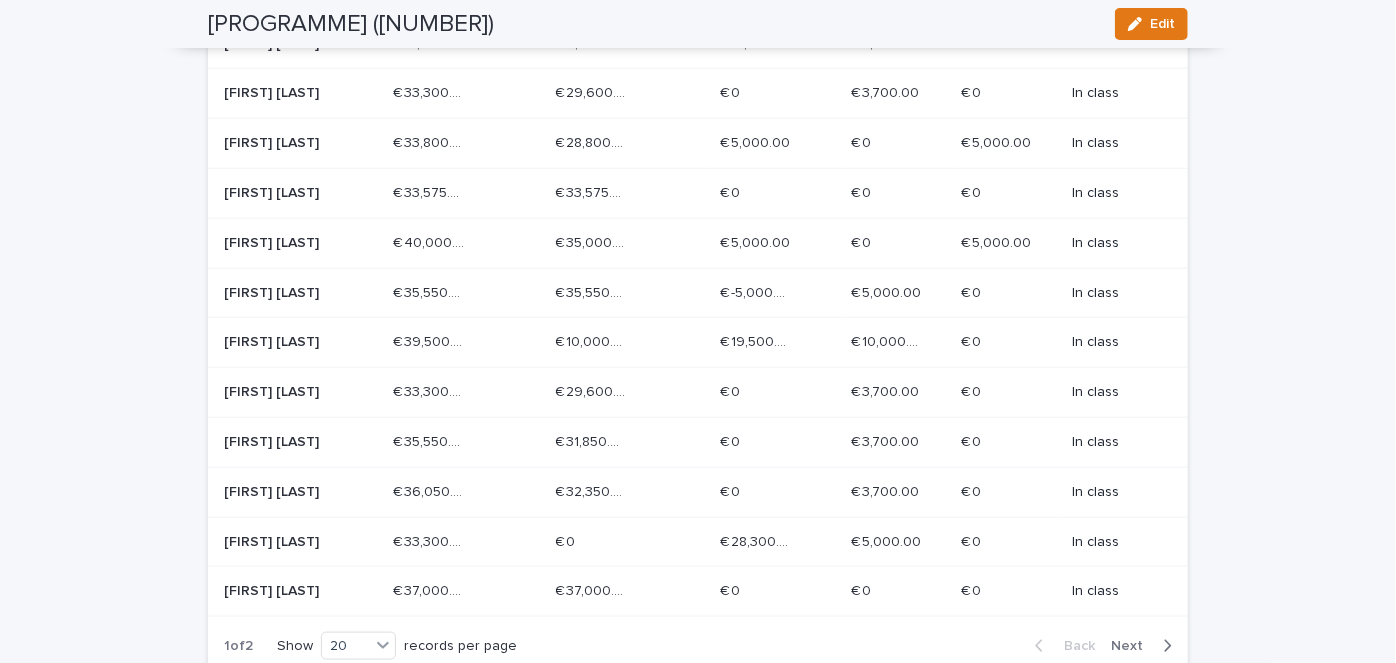 click on "€ 5,000.00 € 5,000.00" at bounding box center [898, 293] 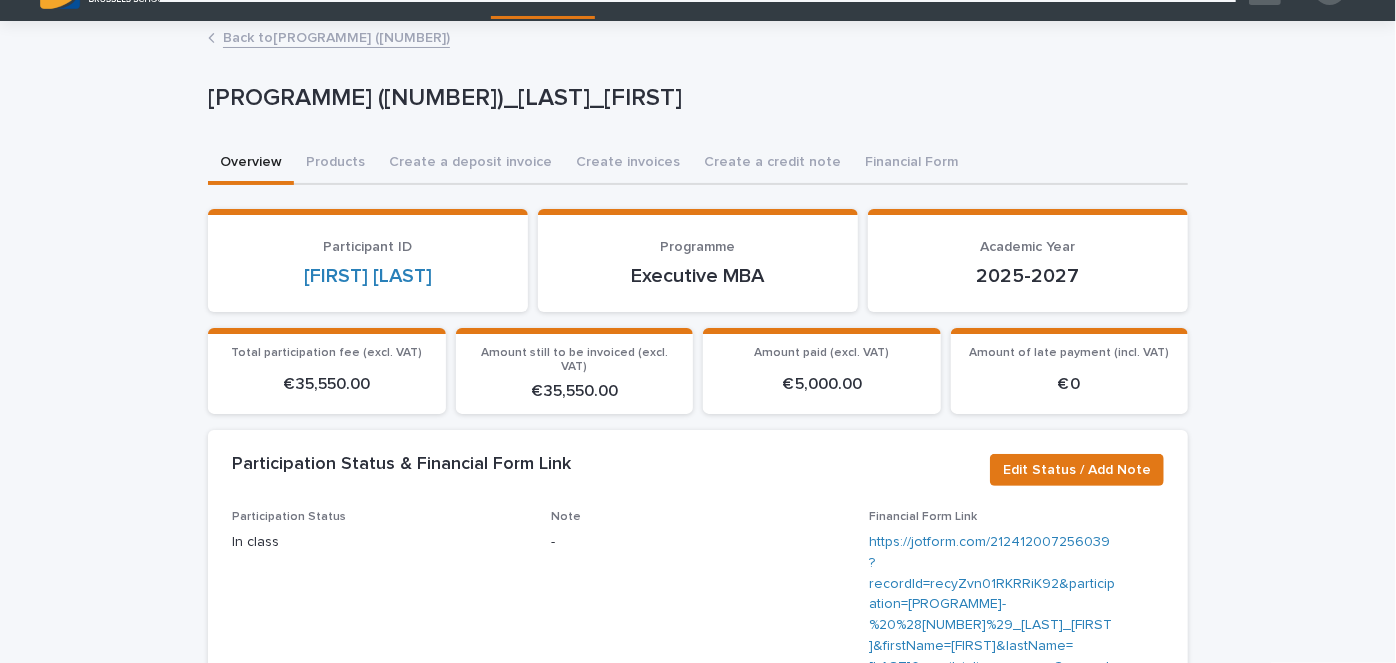 scroll, scrollTop: 0, scrollLeft: 0, axis: both 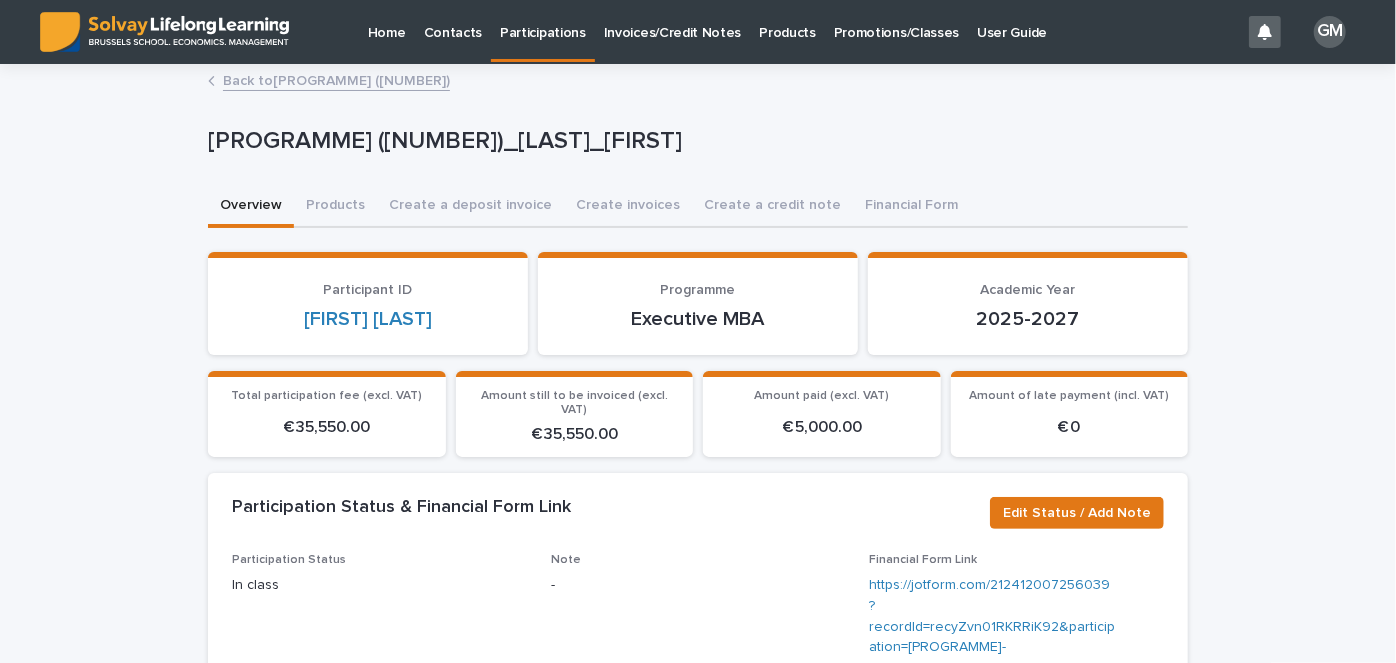 click on "Promotions/Classes" at bounding box center [896, 31] 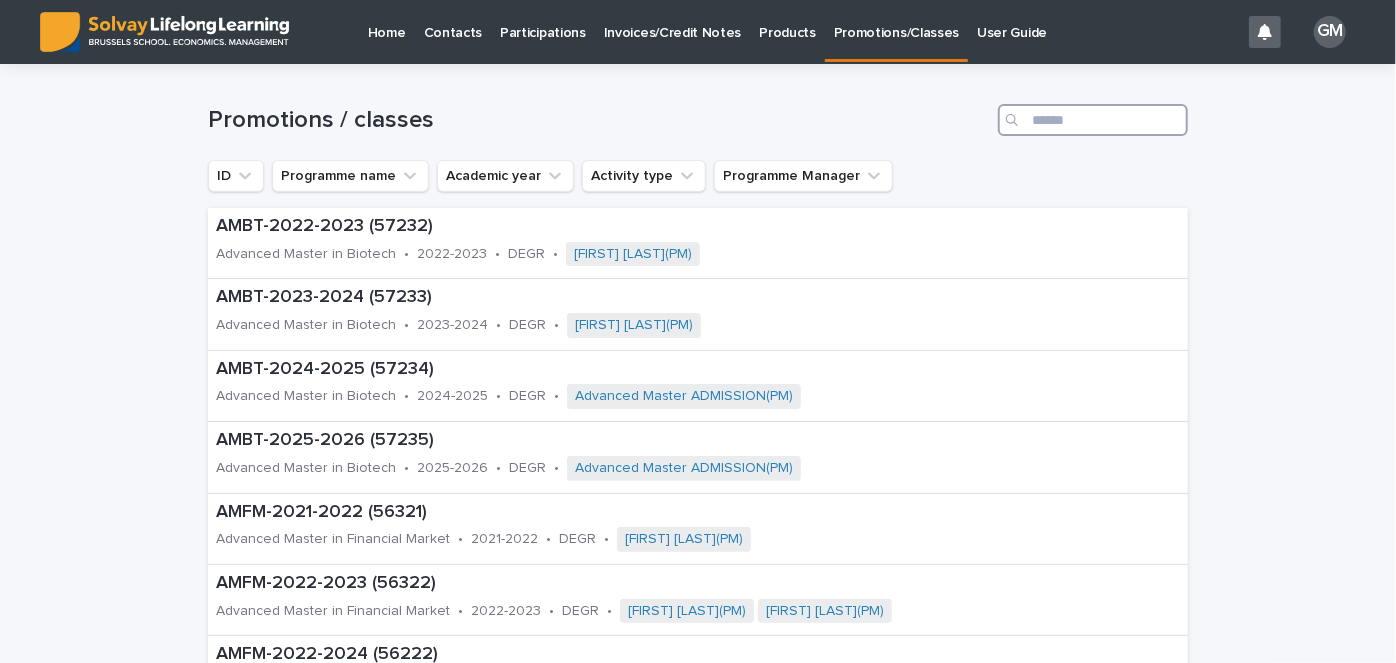 click at bounding box center (1093, 120) 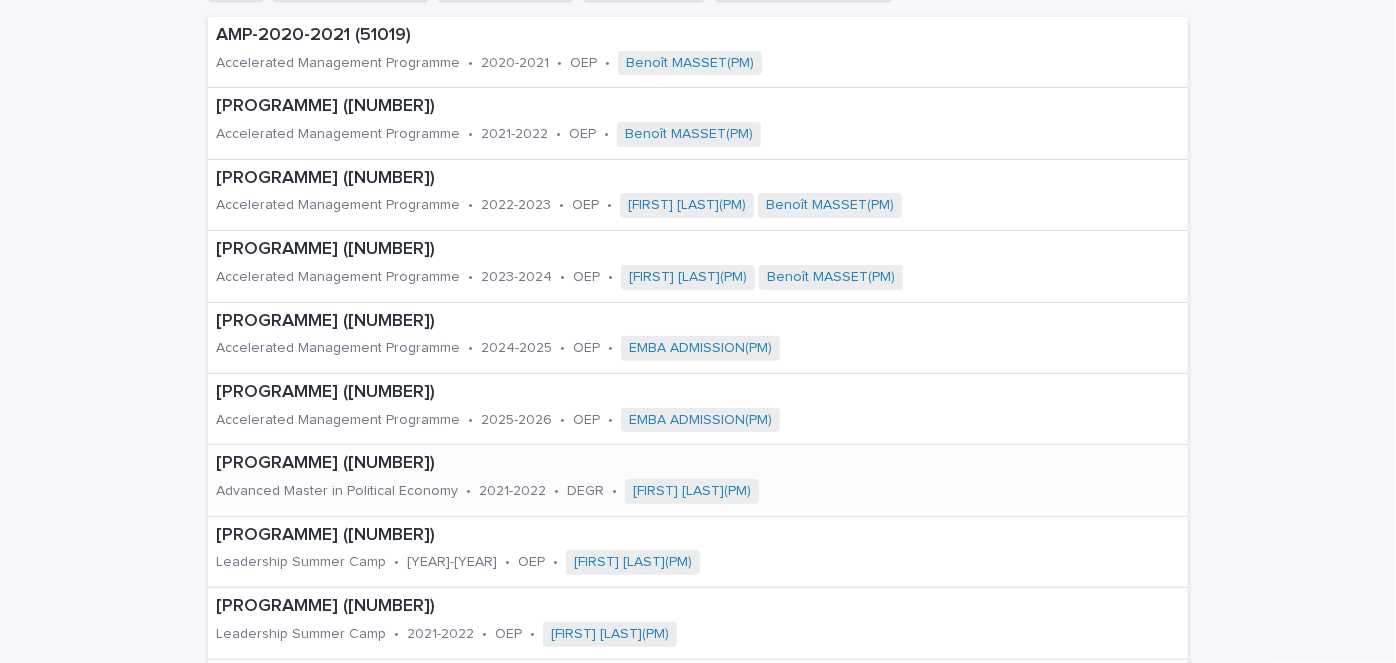 scroll, scrollTop: 193, scrollLeft: 0, axis: vertical 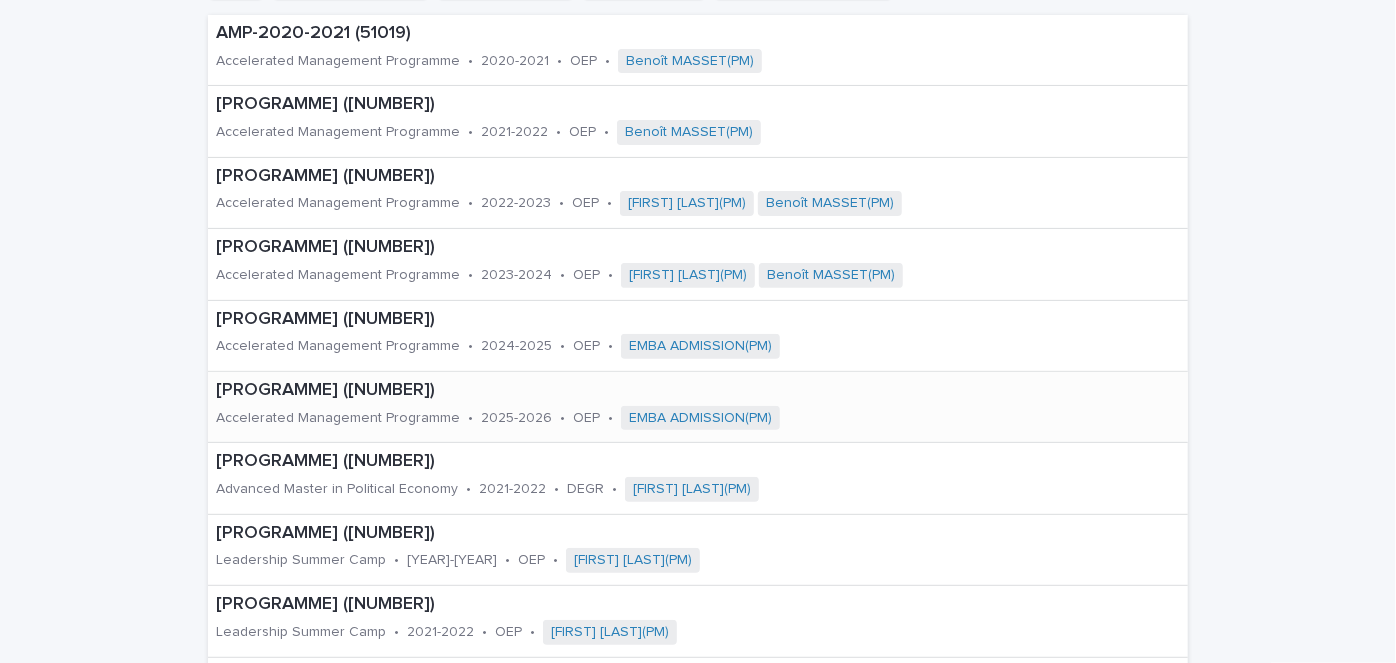 type on "***" 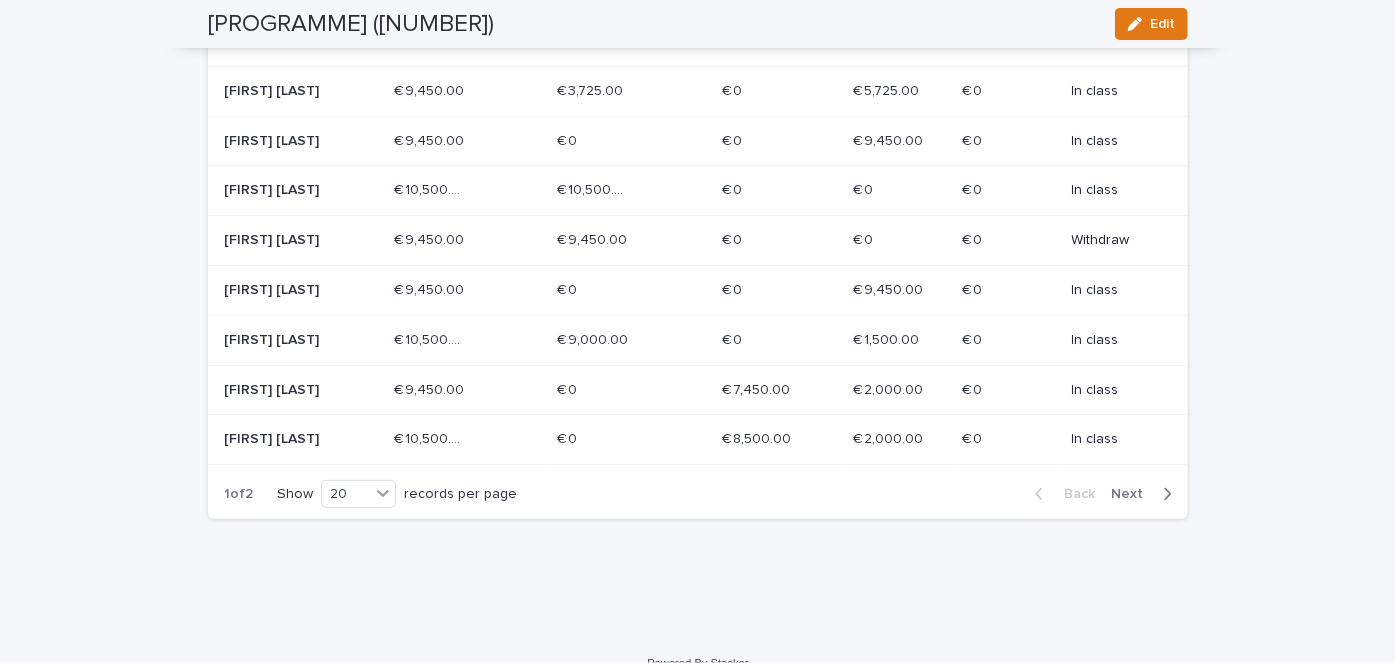 scroll, scrollTop: 1064, scrollLeft: 0, axis: vertical 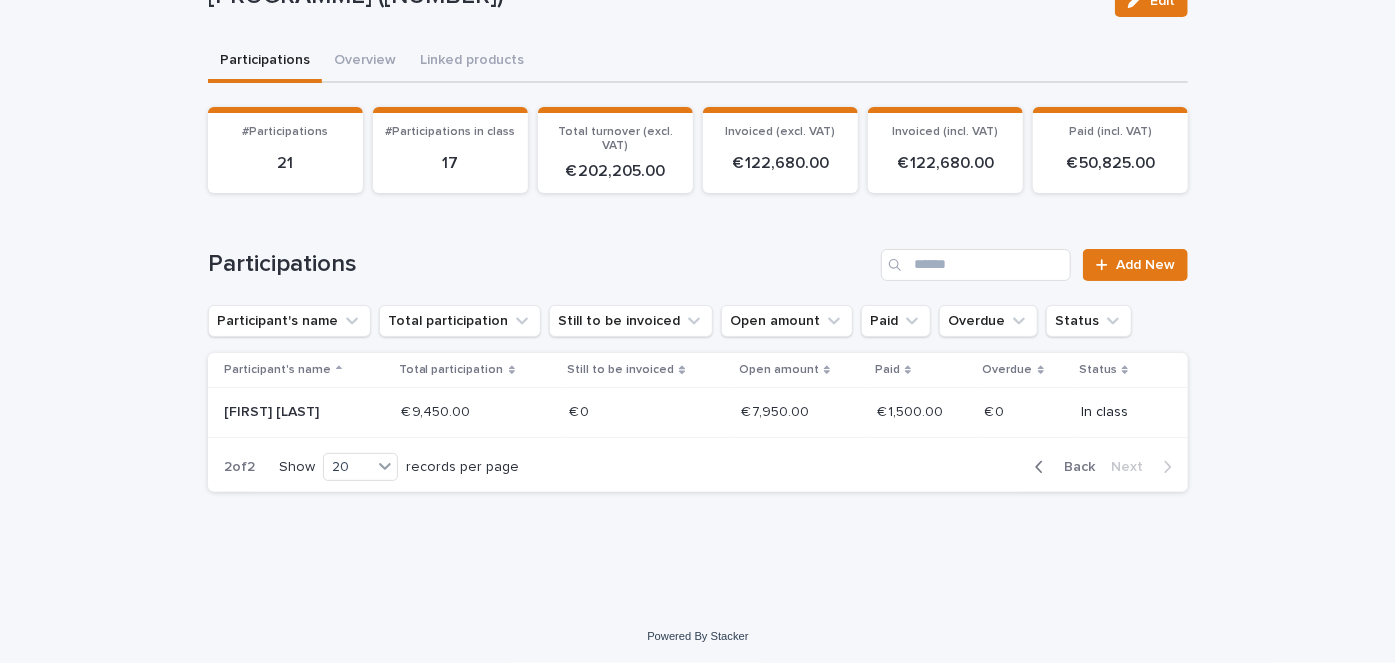 click on "Back" at bounding box center (1073, 467) 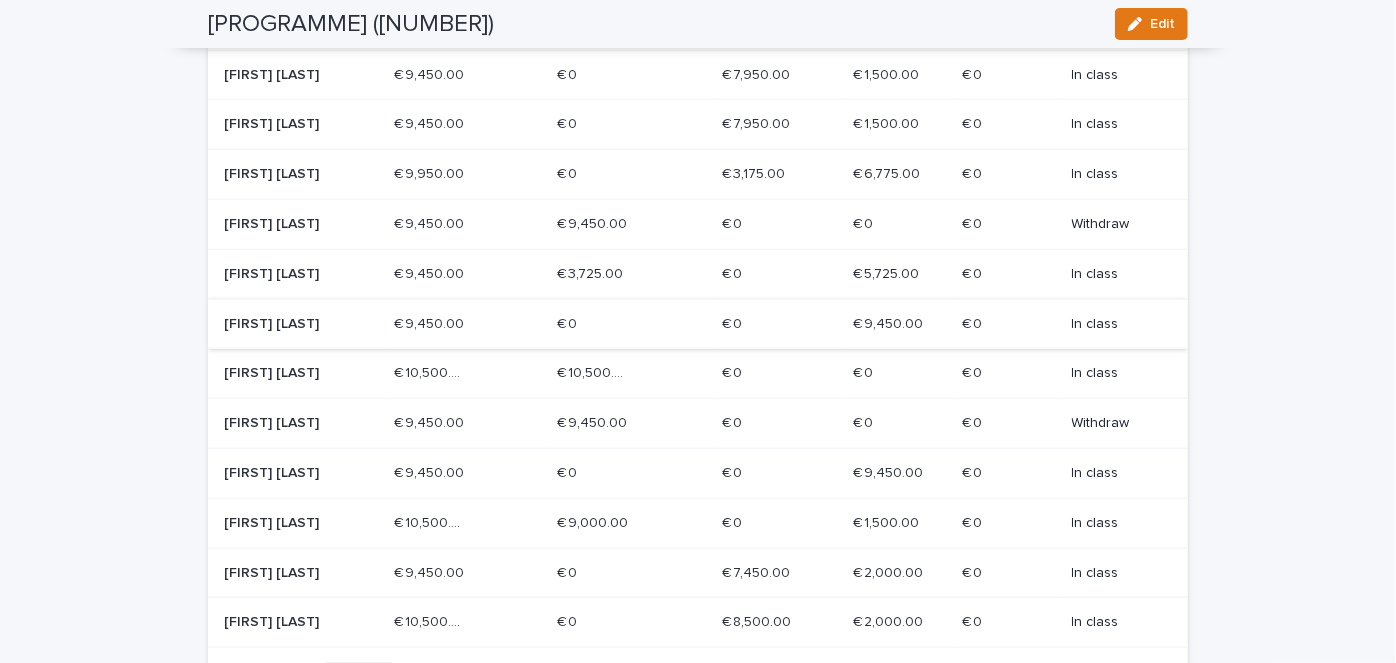 scroll, scrollTop: 882, scrollLeft: 0, axis: vertical 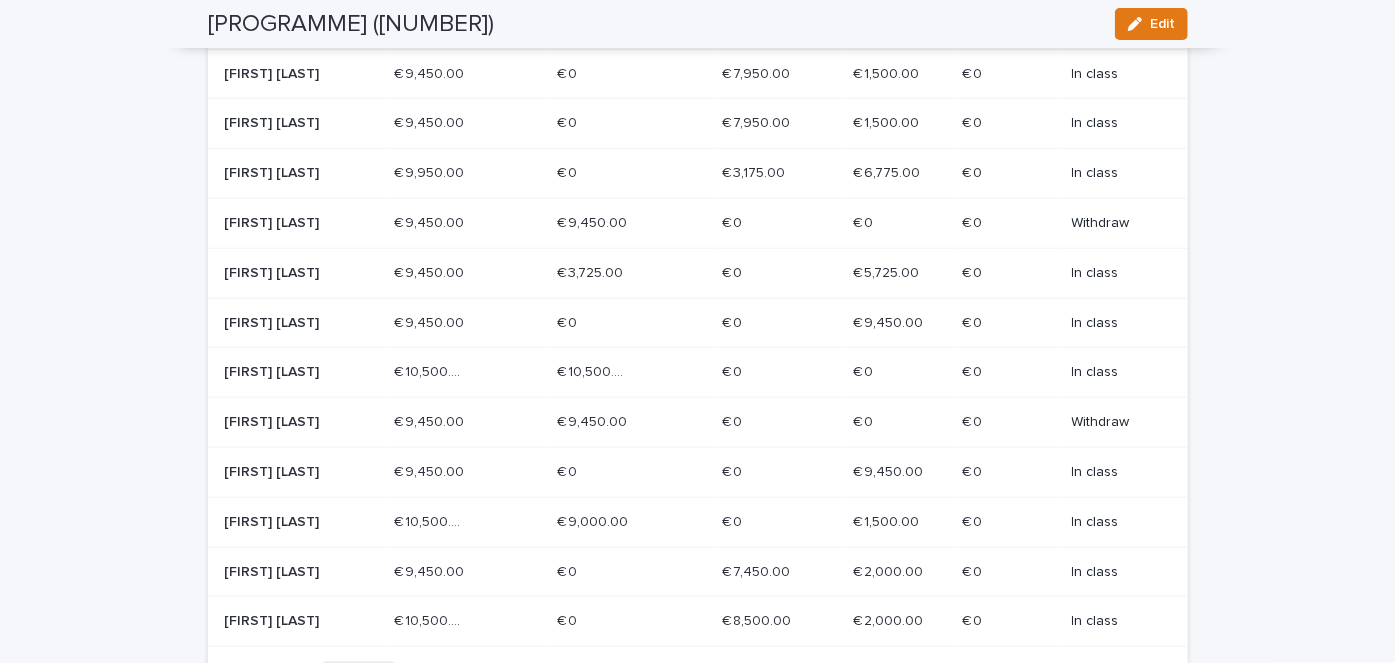 click on "Moloud KAVIANI" at bounding box center [295, 372] 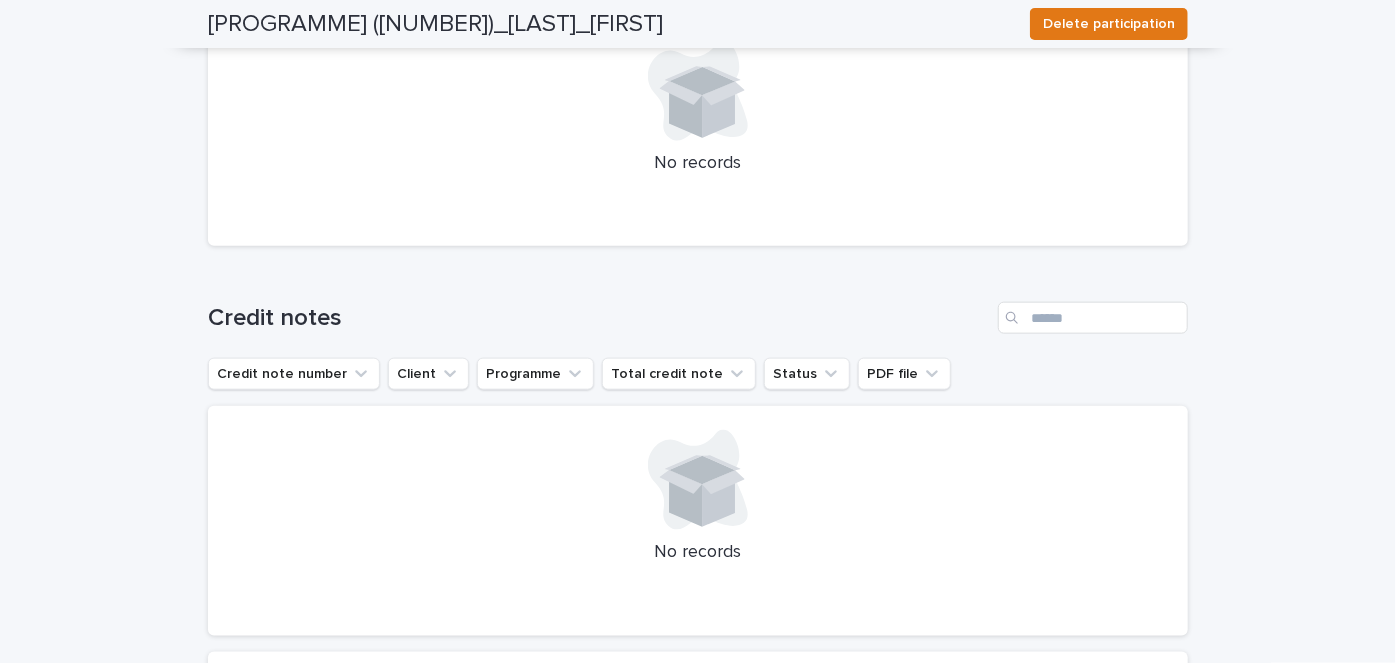 scroll, scrollTop: 0, scrollLeft: 0, axis: both 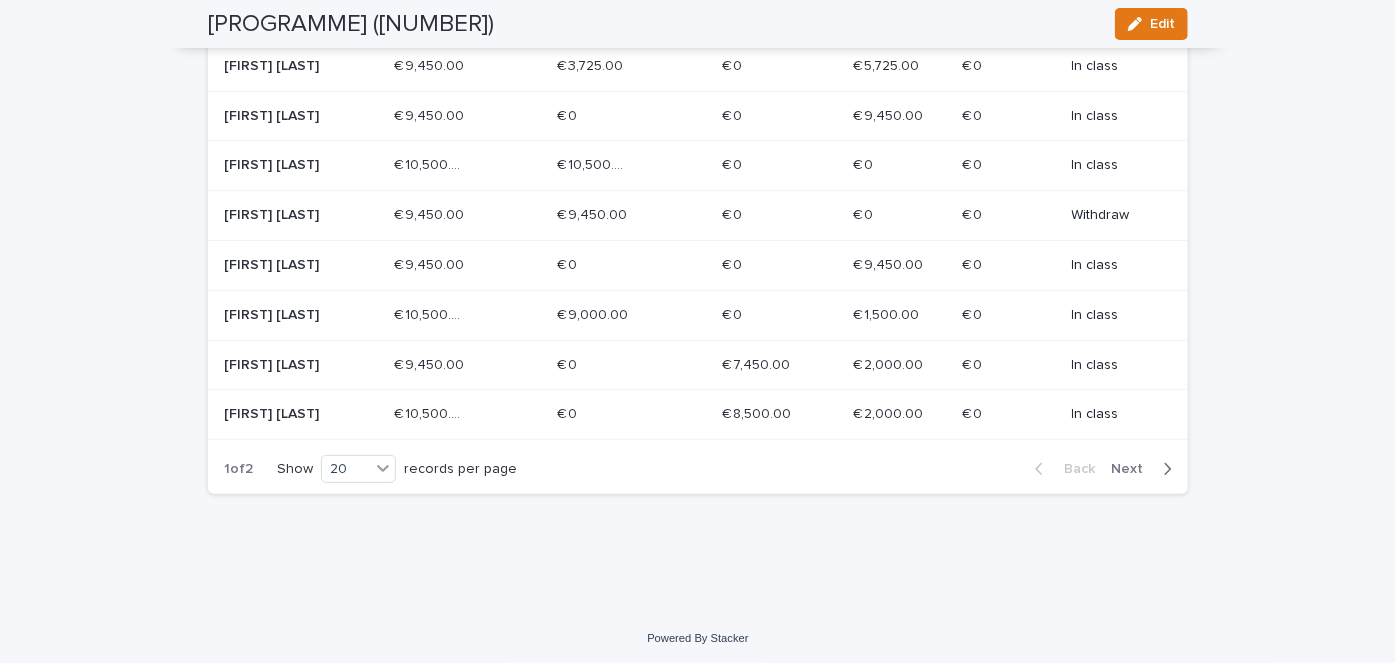 click on "Next" at bounding box center [1133, 469] 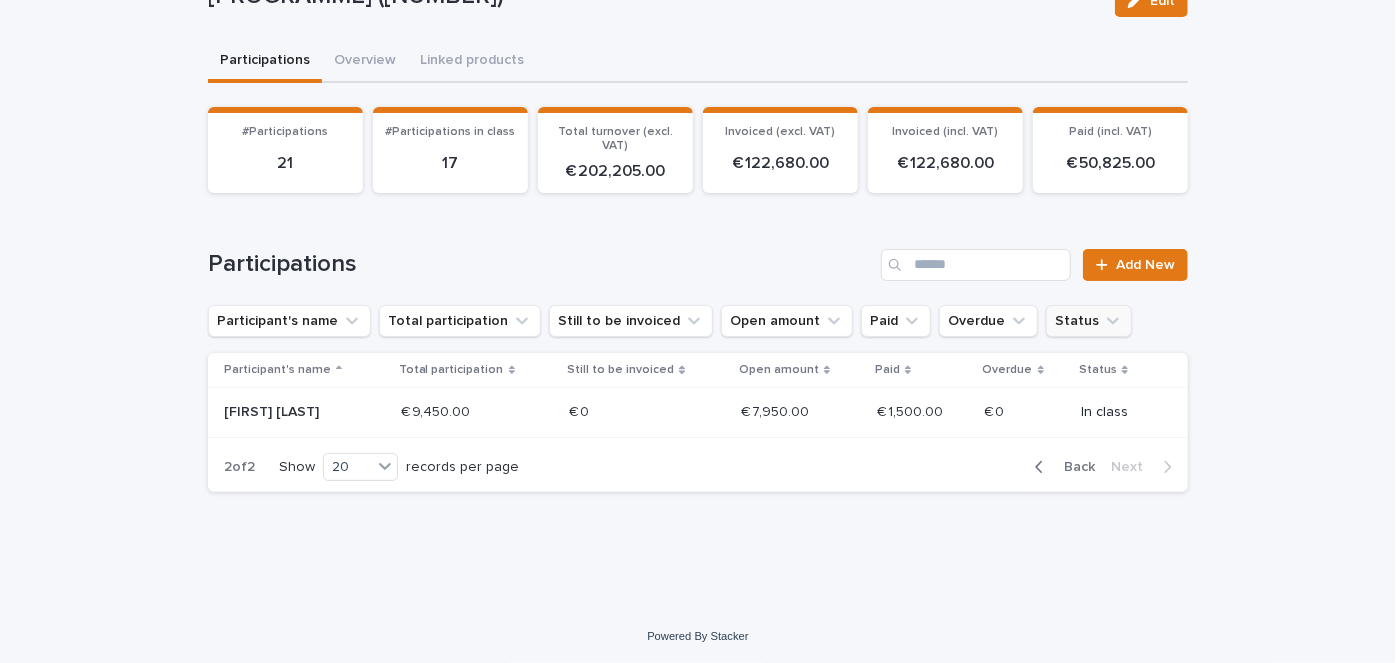 click 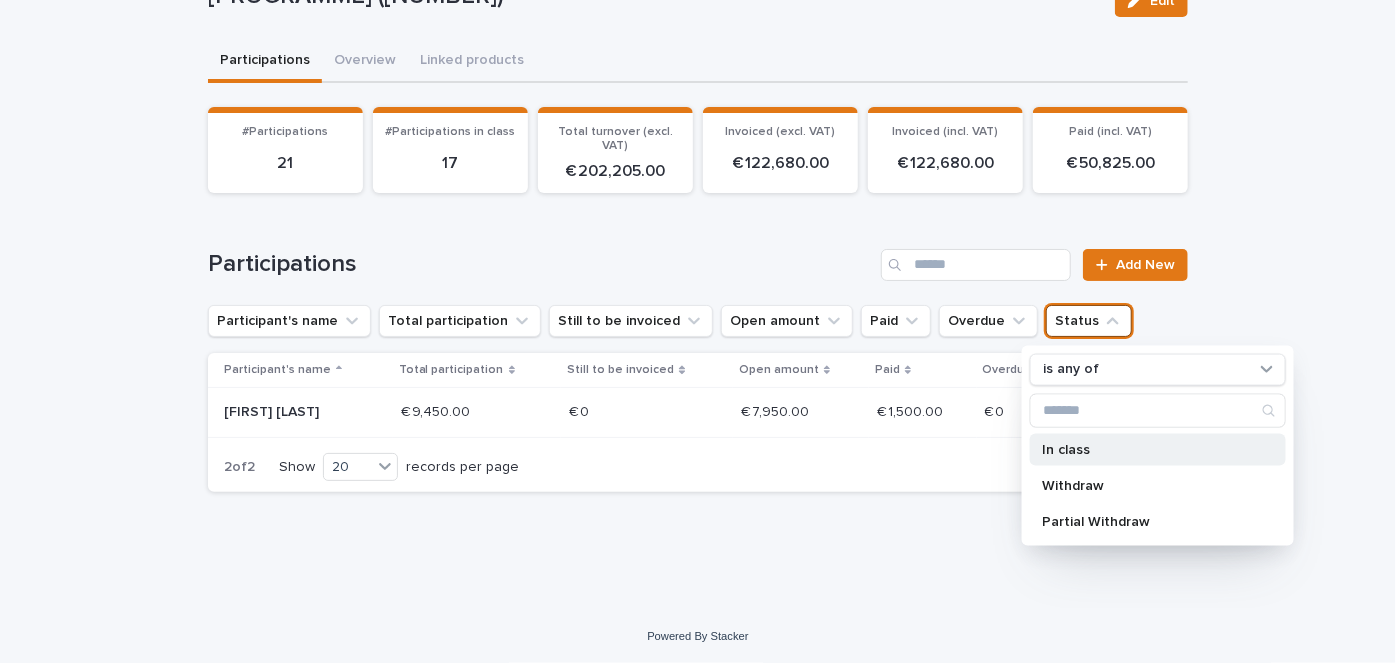 click on "In class" at bounding box center [1148, 449] 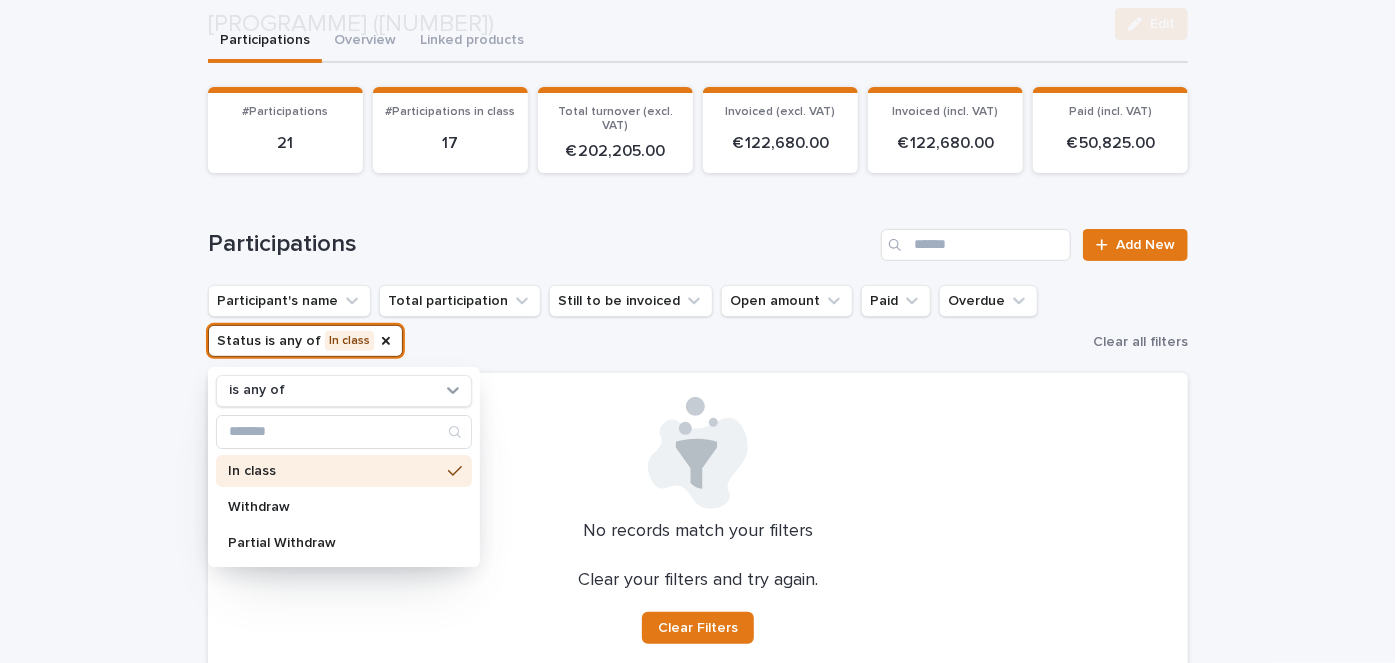 scroll, scrollTop: 343, scrollLeft: 0, axis: vertical 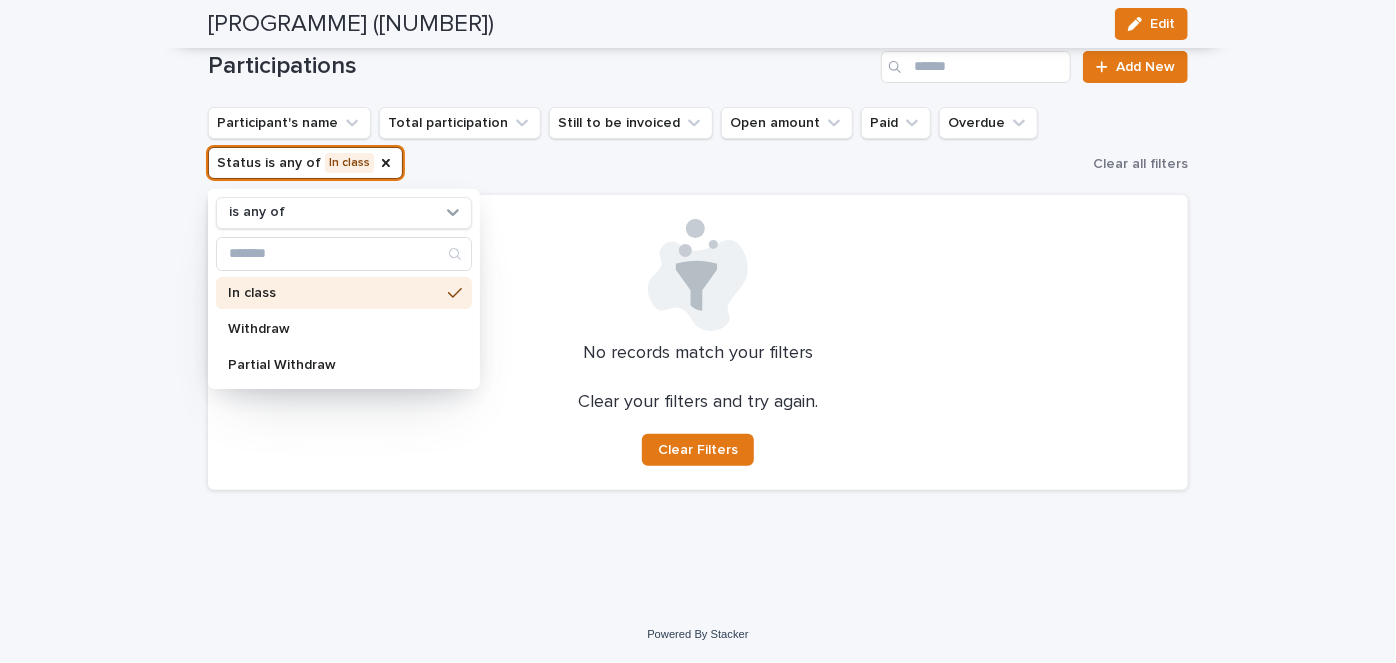 click on "Participant's name Total participation Still to be invoiced Open amount Paid Overdue Status is any of In class is any of In class Withdraw Partial Withdraw" at bounding box center (646, 143) 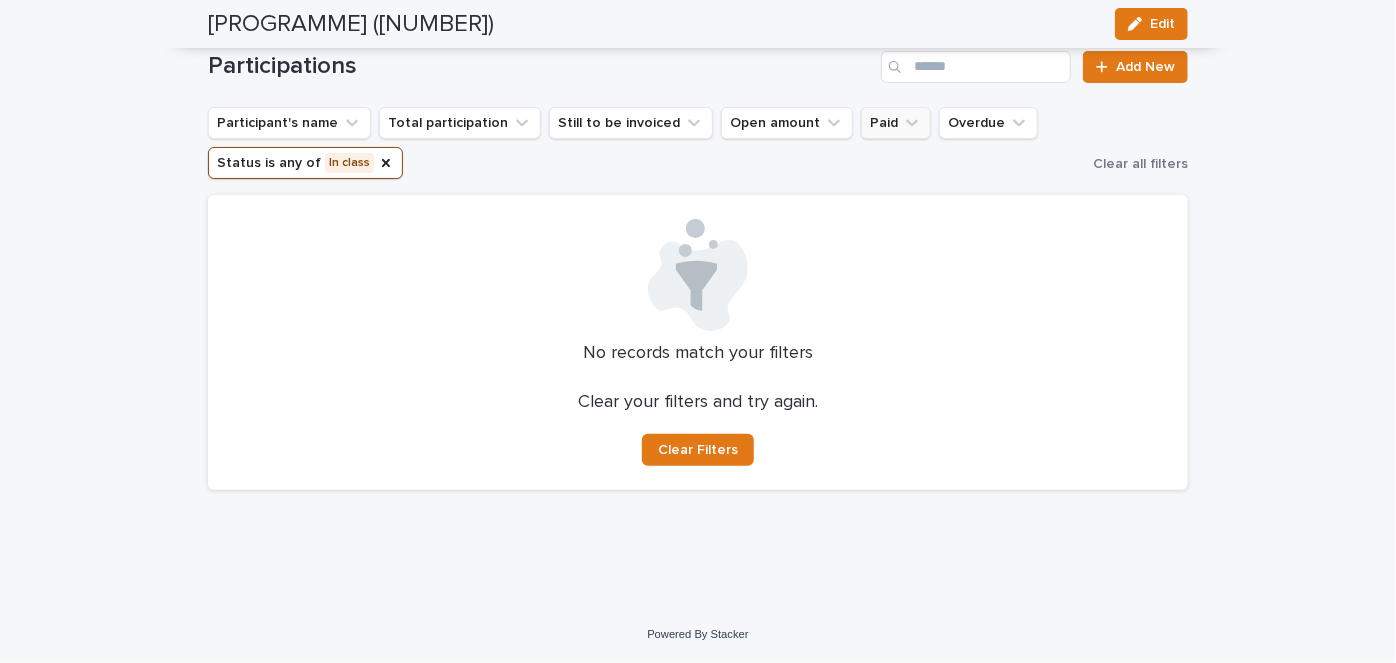 click on "Paid" at bounding box center [896, 123] 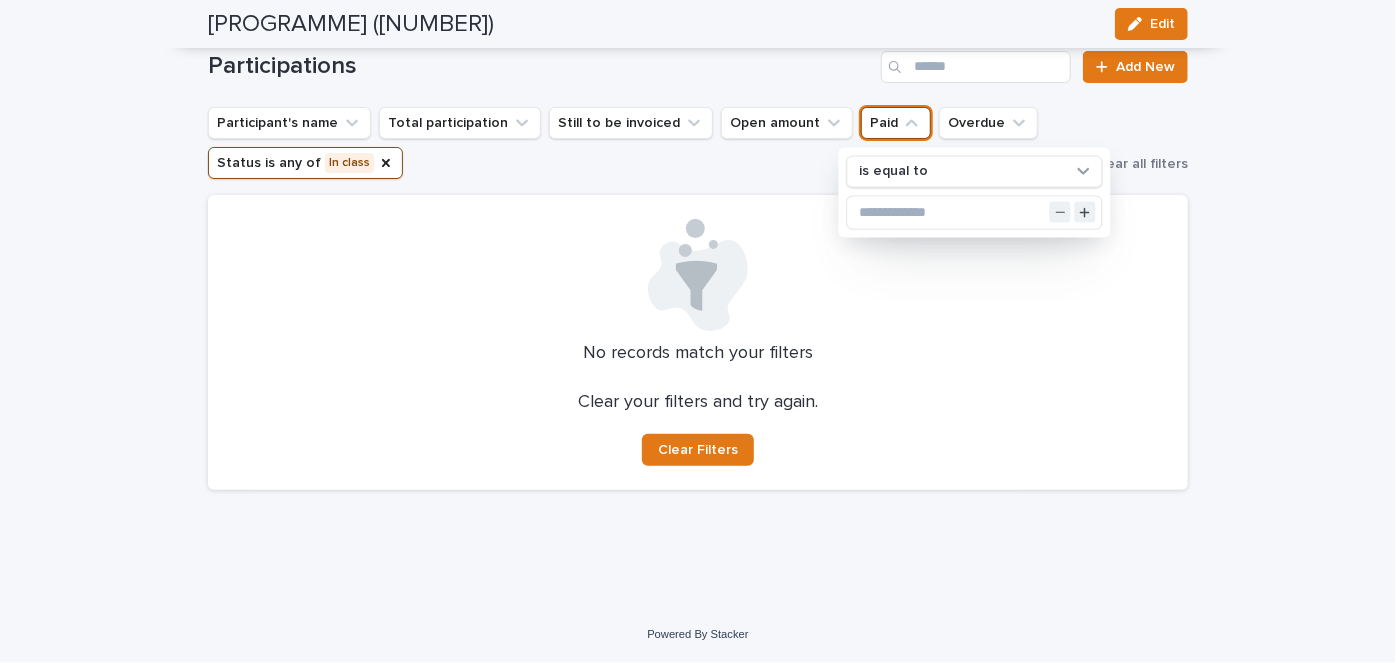 click on "Paid" at bounding box center (896, 123) 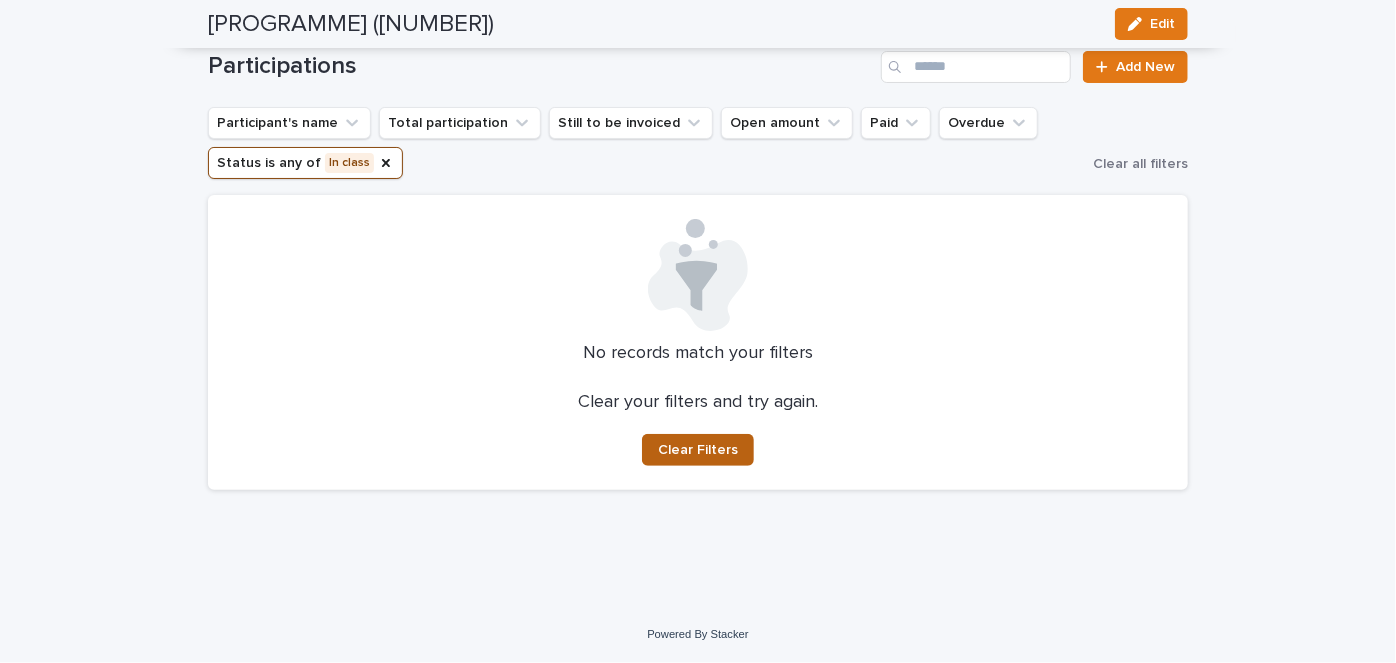 click on "Clear Filters" at bounding box center [698, 450] 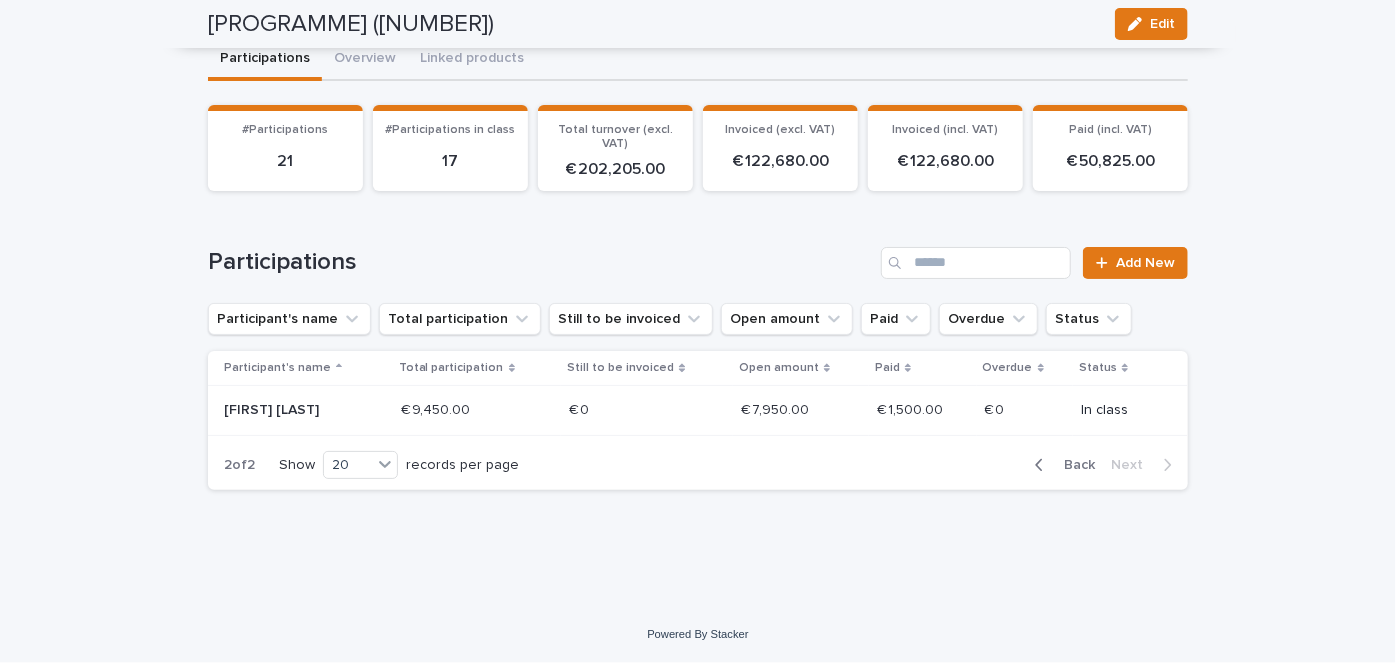 scroll, scrollTop: 145, scrollLeft: 0, axis: vertical 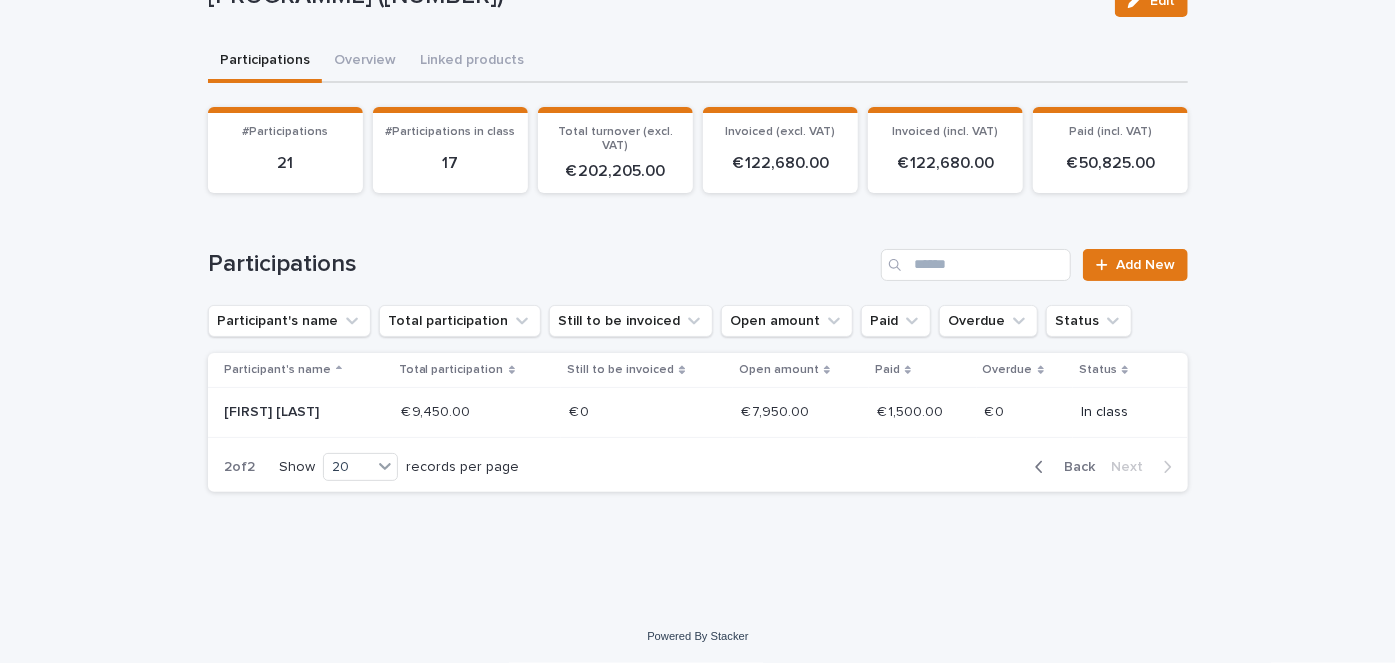 click on "Back" at bounding box center [1073, 467] 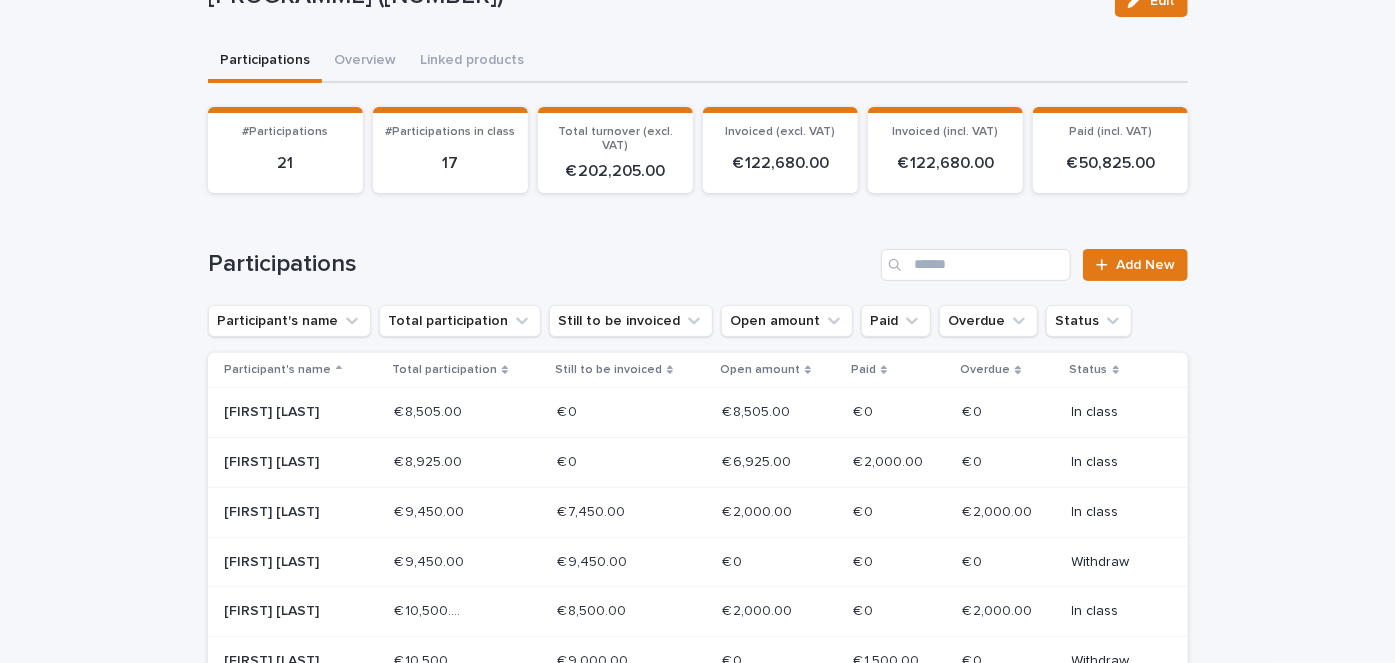 scroll, scrollTop: 146, scrollLeft: 0, axis: vertical 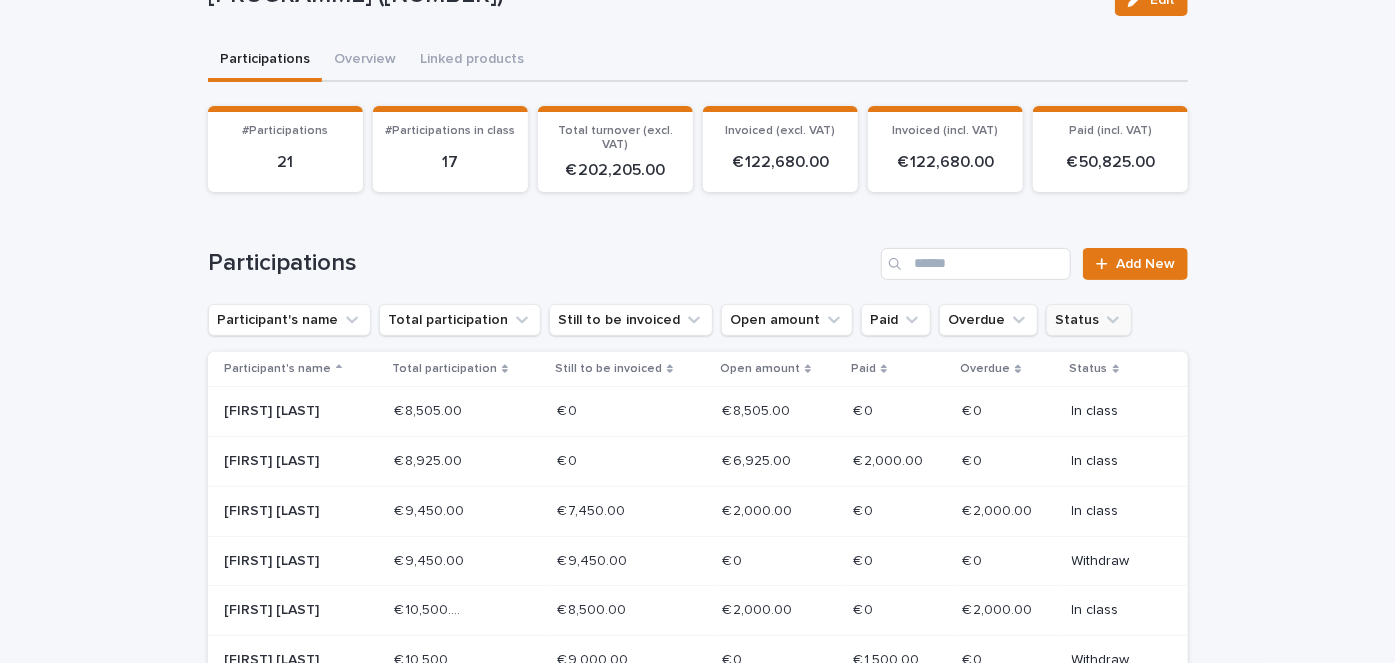 click on "Status" at bounding box center (1089, 320) 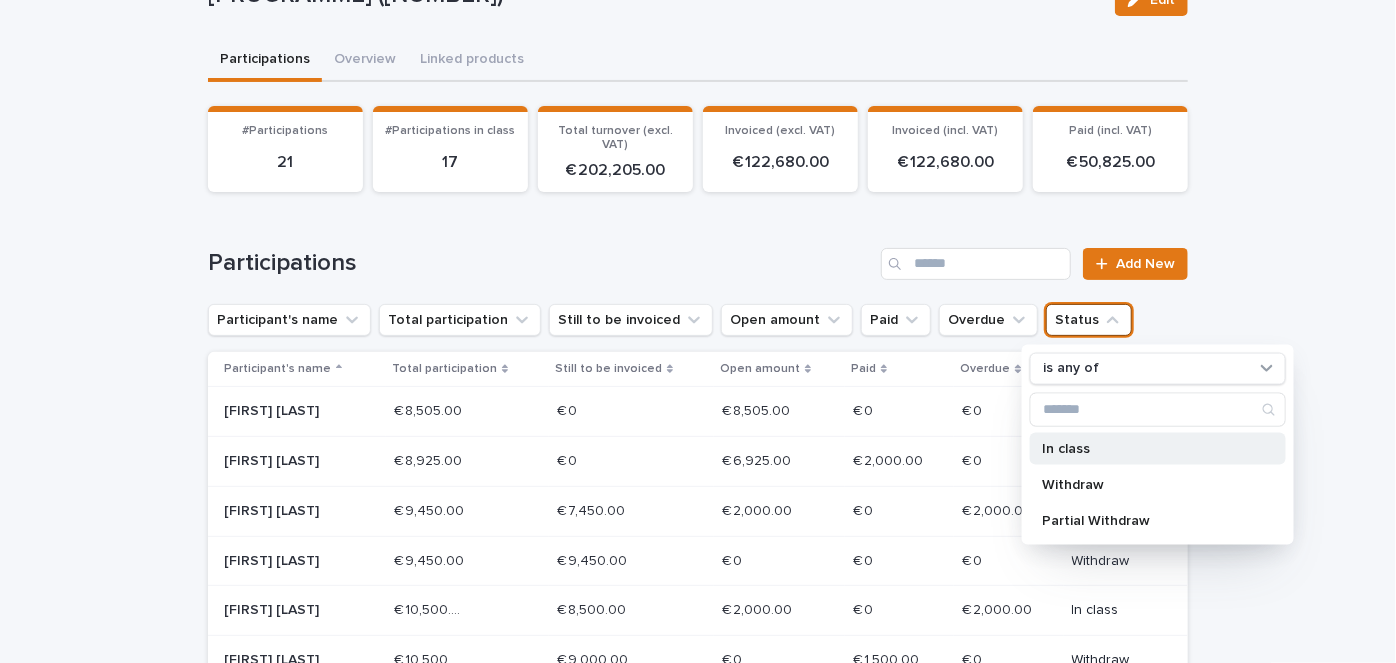 click on "In class" at bounding box center (1148, 448) 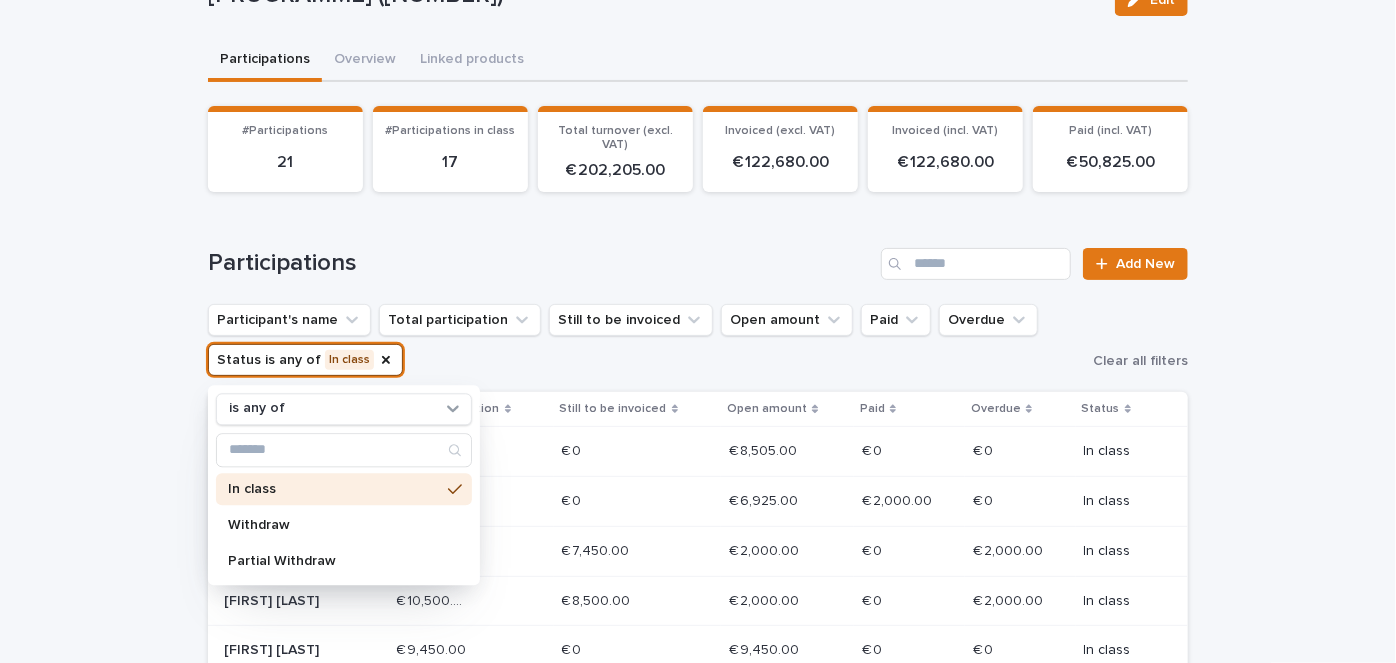 scroll, scrollTop: 206, scrollLeft: 0, axis: vertical 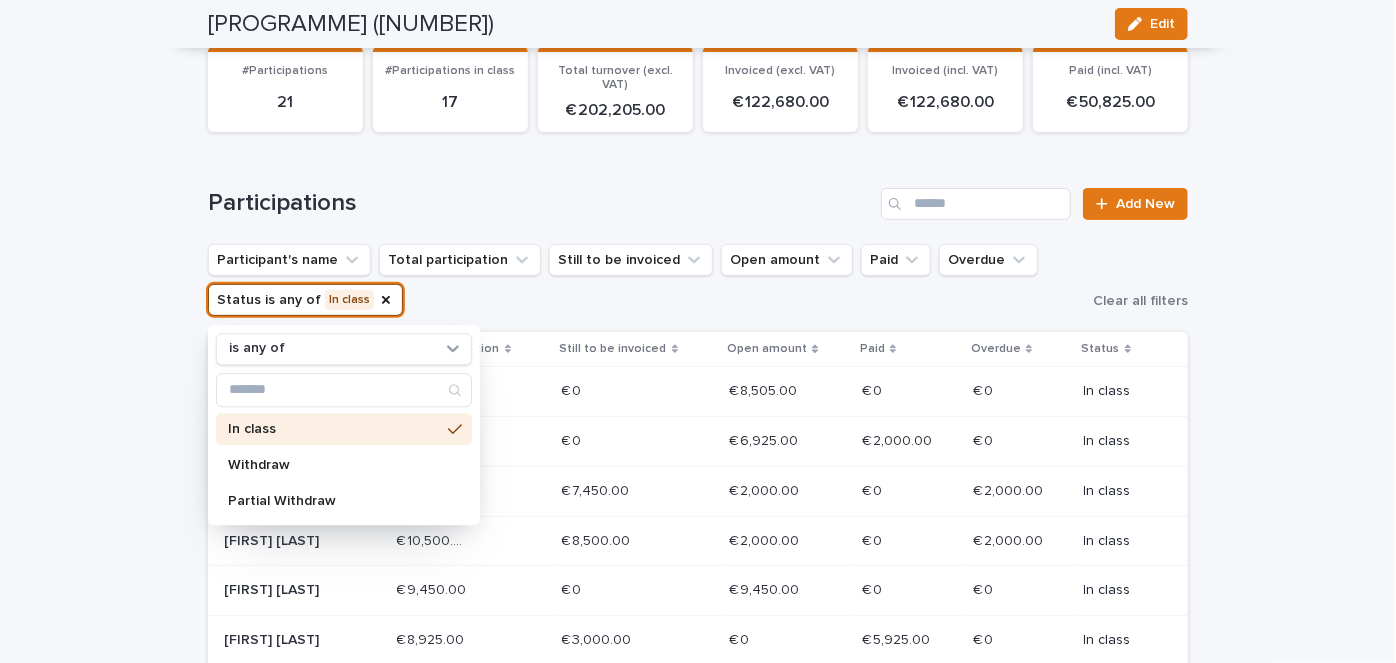 click on "Loading... Saving… Loading... Saving… AMP-2025-2026 (51024) Edit AMP-2025-2026 (51024) Edit Sorry, there was an error saving your record. Please try again. Please fill out the required fields below. Participations Overview Linked products Loading... Saving… Loading... Saving… Loading... Saving… #Participations 21 #Participations in class 17 Total turnover (excl. VAT) € 202,205.00 Invoiced (excl. VAT) € 122,680.00 Invoiced (incl. VAT) € 122,680.00 Paid (incl. VAT) € 50,825.00 Loading... Saving… Participations Add New Participant's name Total participation Still to be invoiced Open amount Paid Overdue Status is any of In class is any of In class Withdraw Partial Withdraw Clear all filters Participant's name Total participation Still to be invoiced Open amount Paid Overdue Status Alex DIANA € 8,505.00 € 8,505.00   € 0 € 0   € 8,505.00 € 8,505.00   € 0 € 0   € 0 € 0   In class Alexandra WAUTHIER € 8,925.00 € 8,925.00   € 0" at bounding box center (698, 622) 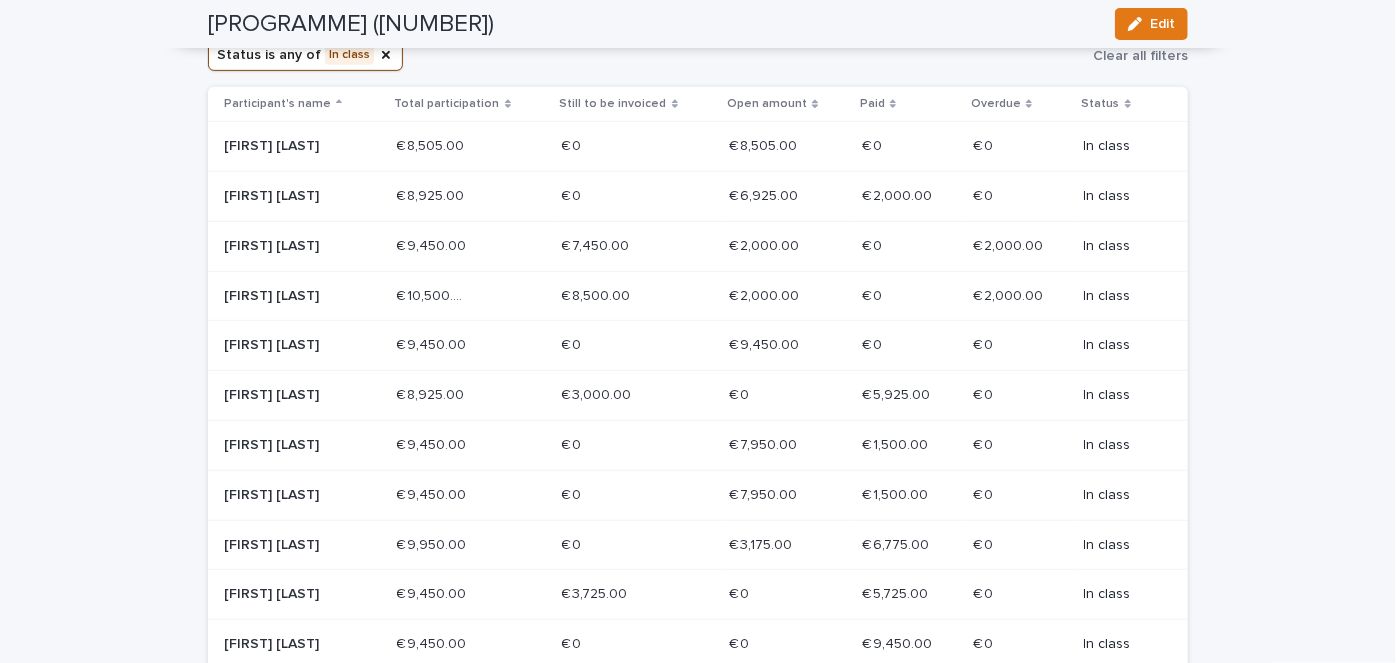 scroll, scrollTop: 453, scrollLeft: 0, axis: vertical 